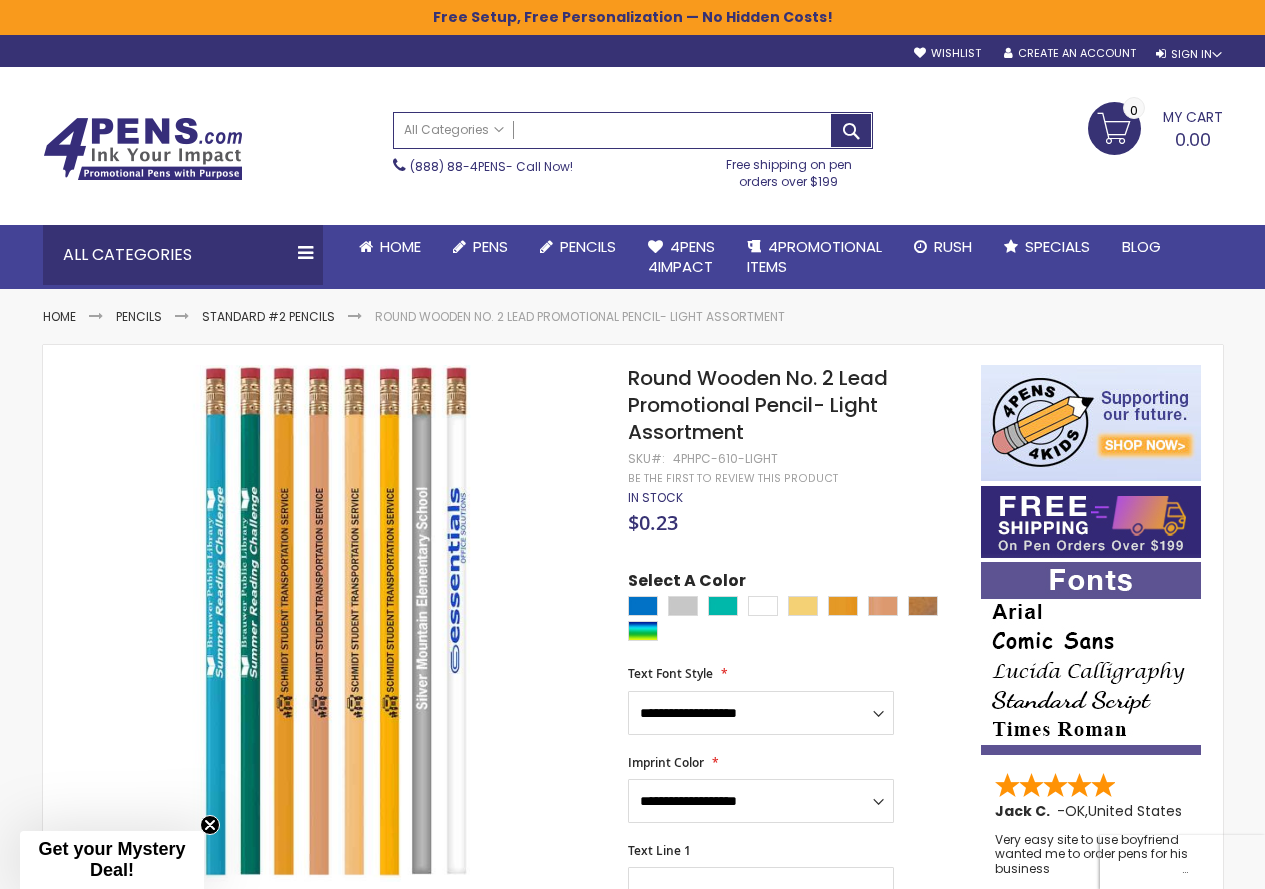 scroll, scrollTop: 0, scrollLeft: 0, axis: both 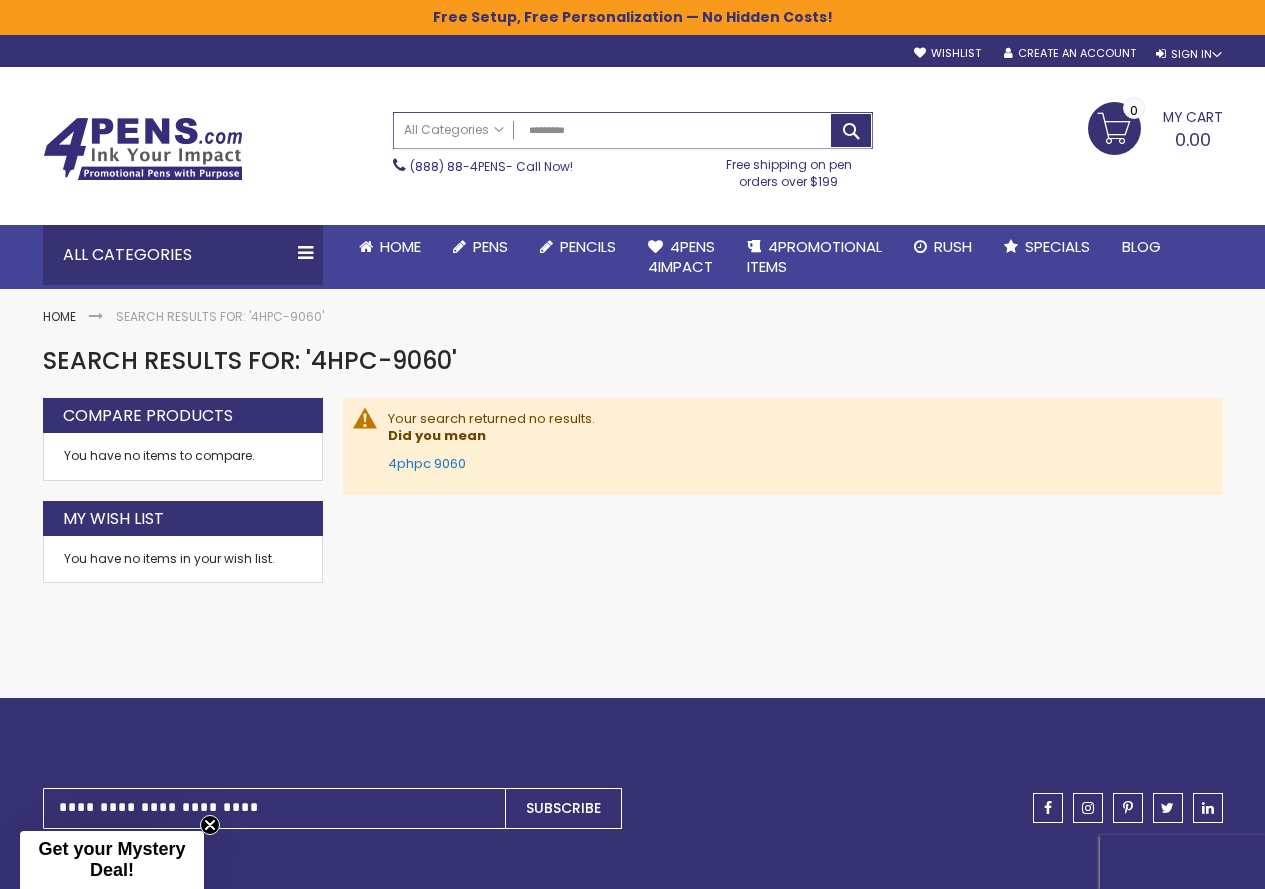 click on "*********" at bounding box center (633, 130) 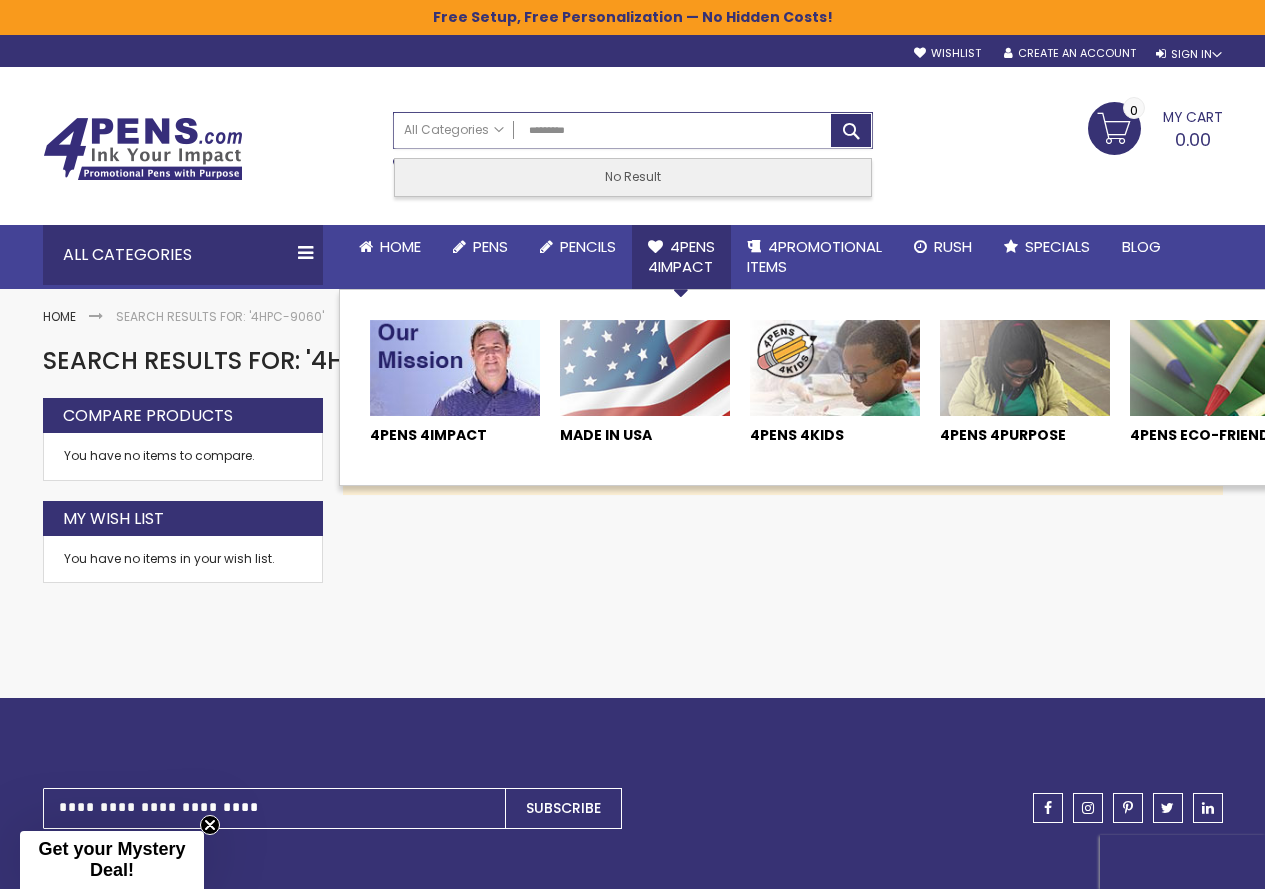type on "**********" 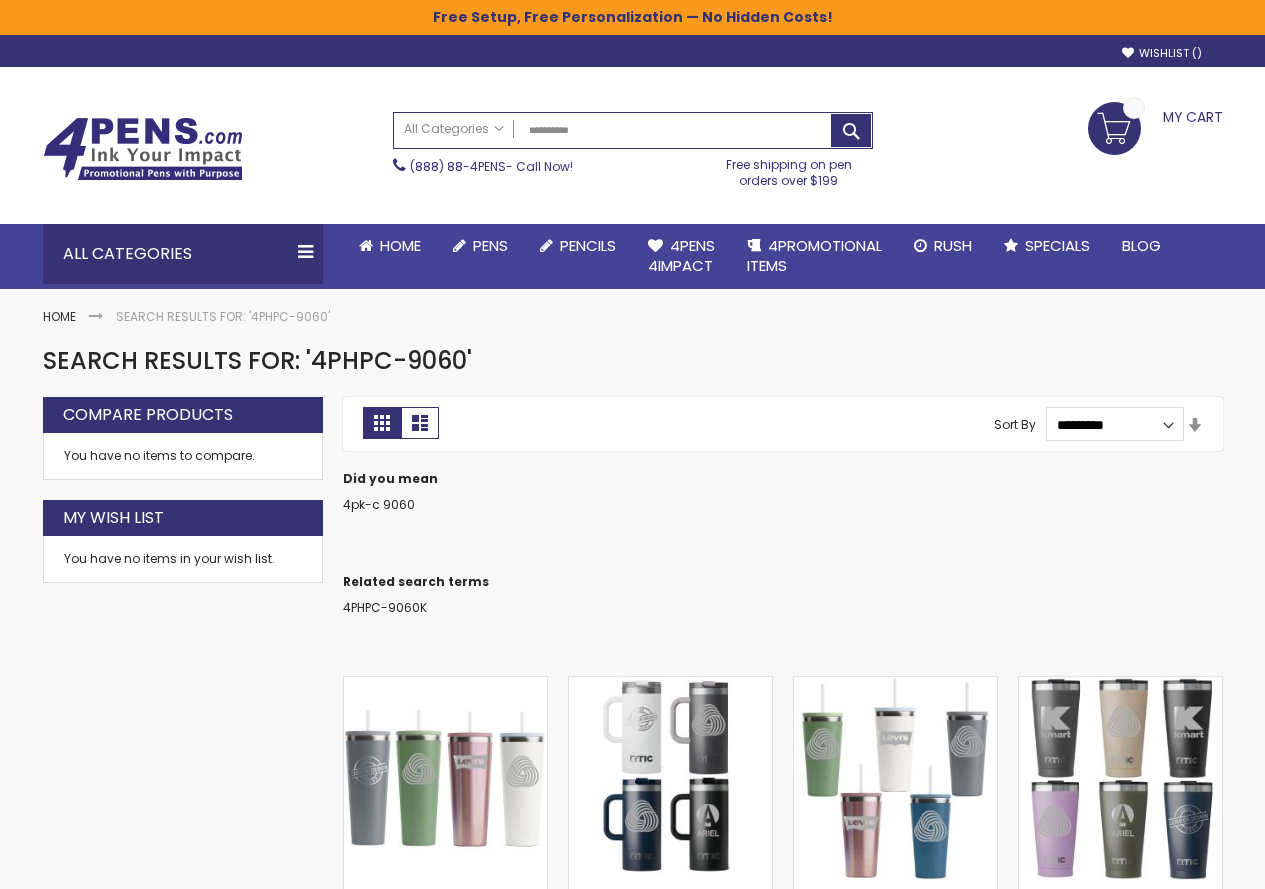 scroll, scrollTop: 0, scrollLeft: 0, axis: both 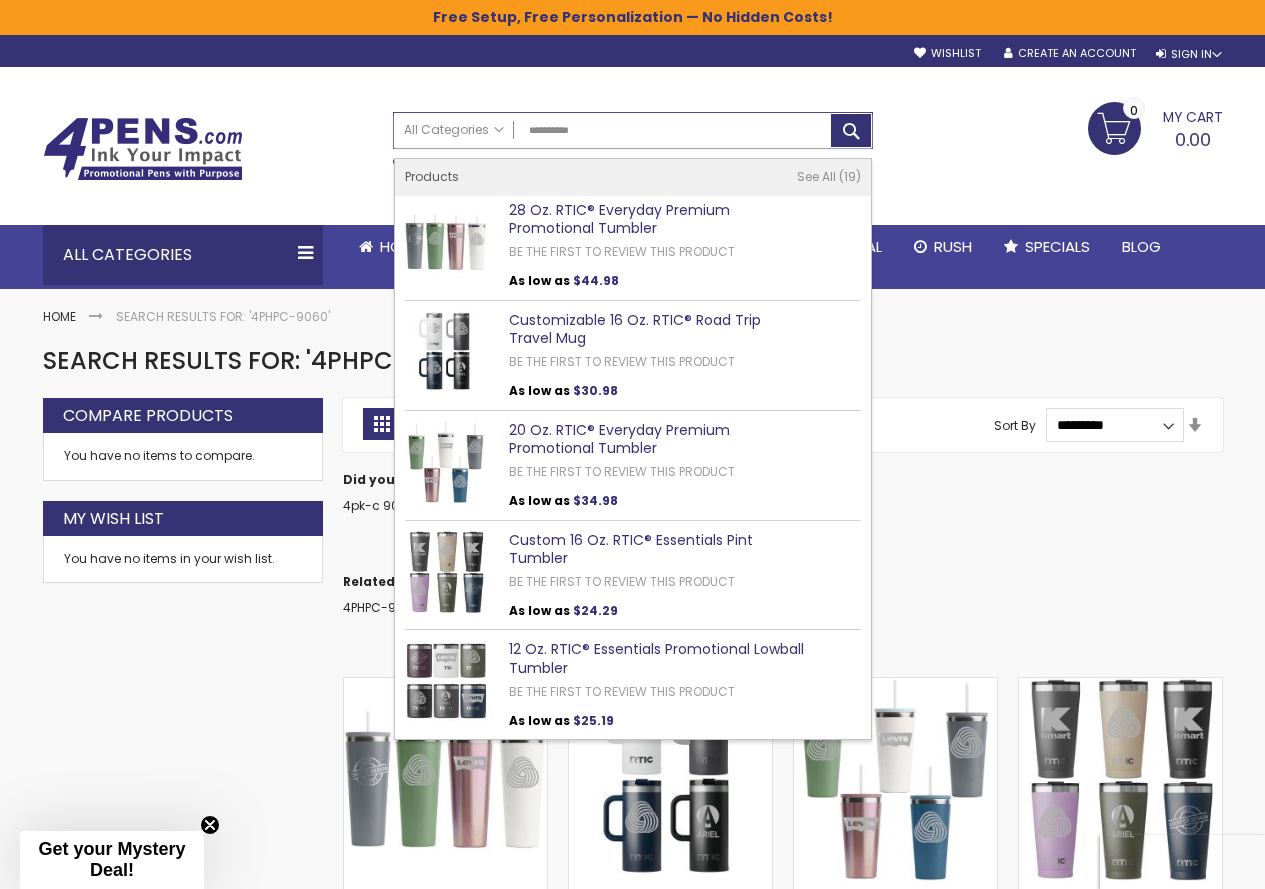 drag, startPoint x: 476, startPoint y: 128, endPoint x: 290, endPoint y: 128, distance: 186 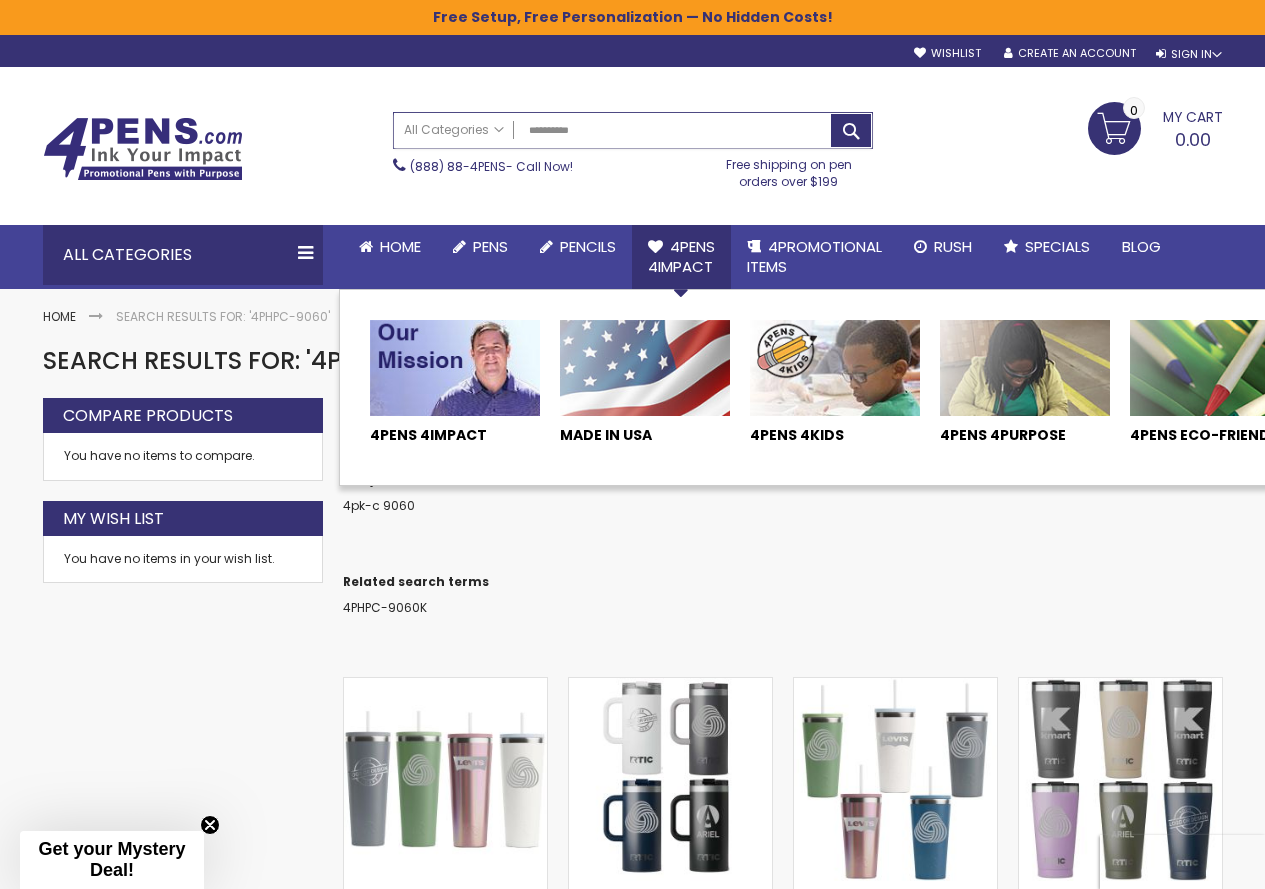 paste on "********" 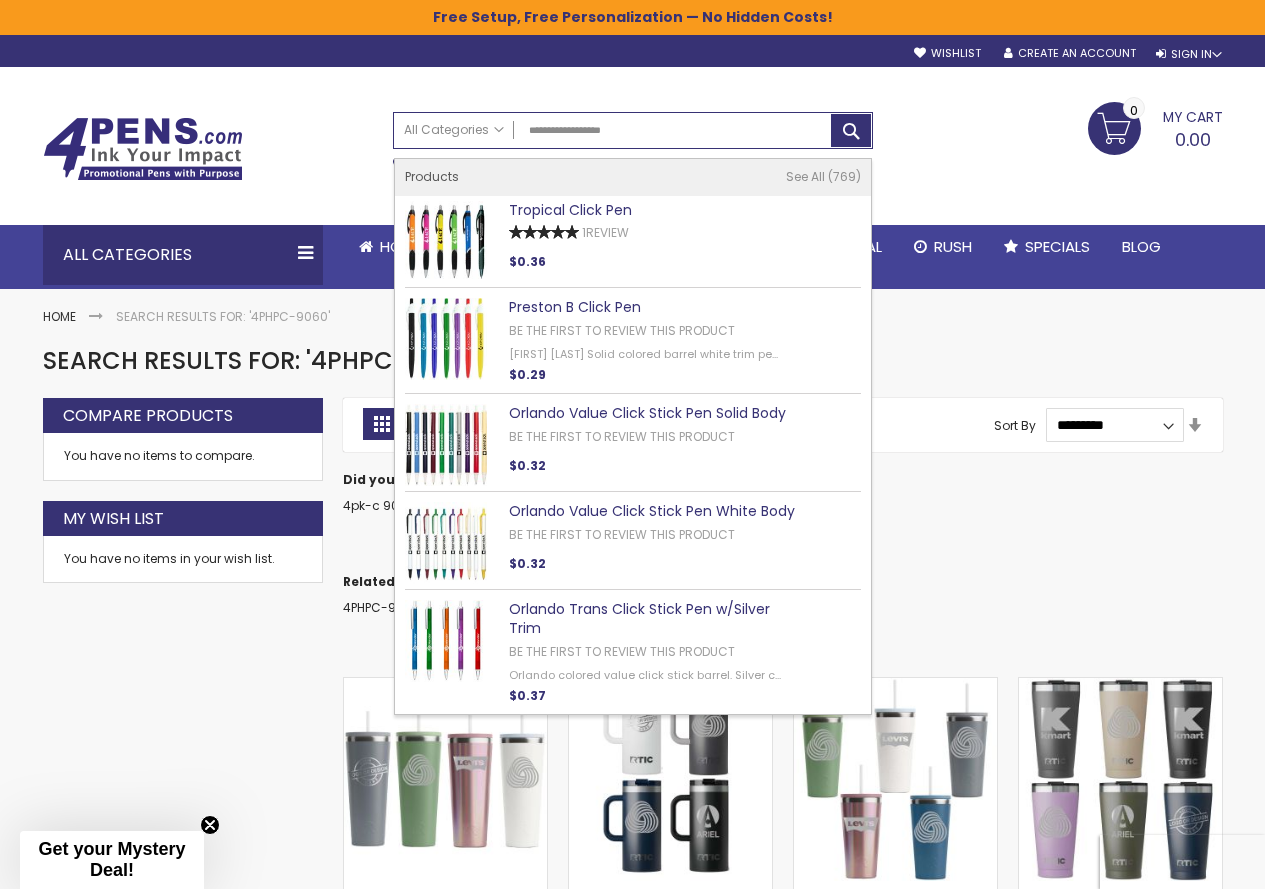 click on "Tropical Click  Pen" at bounding box center (570, 210) 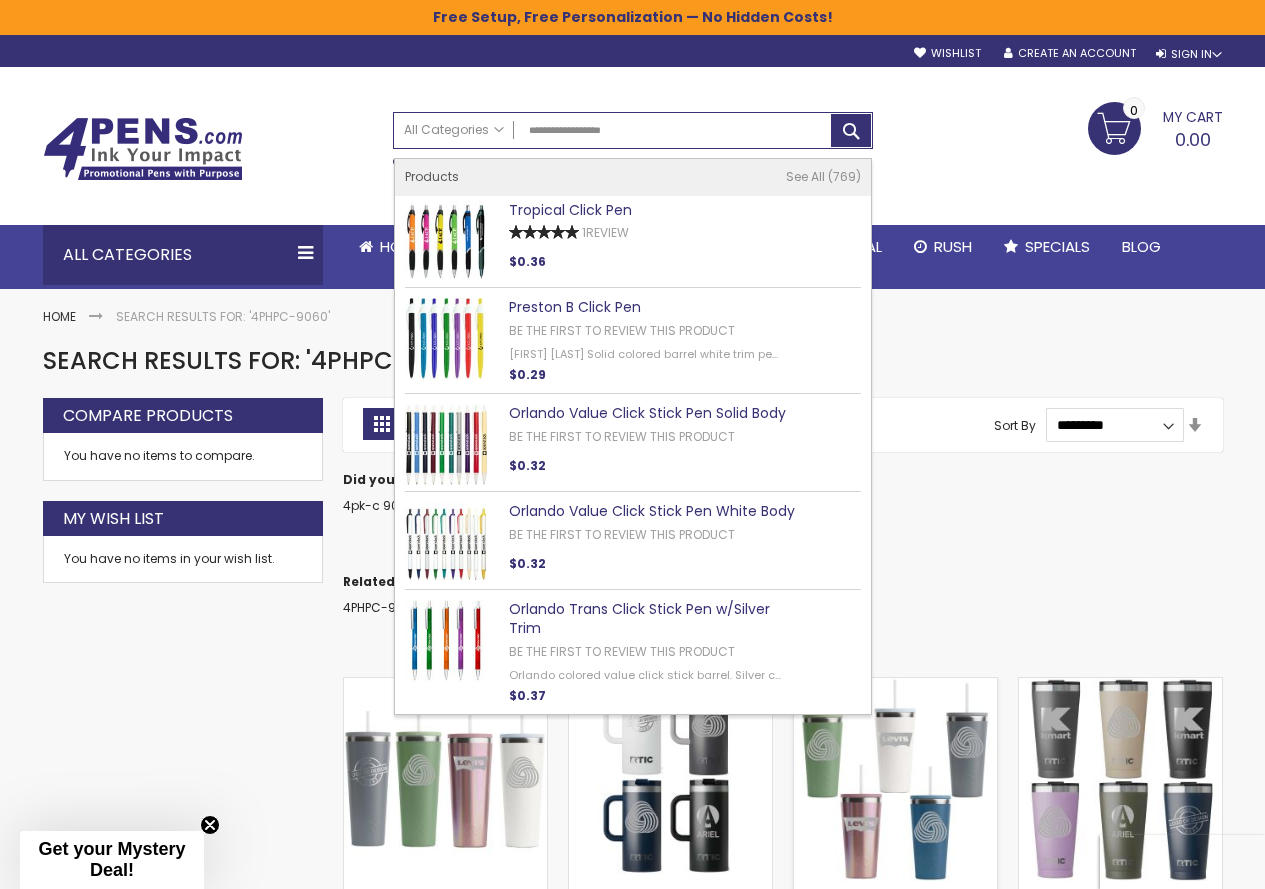 type on "**********" 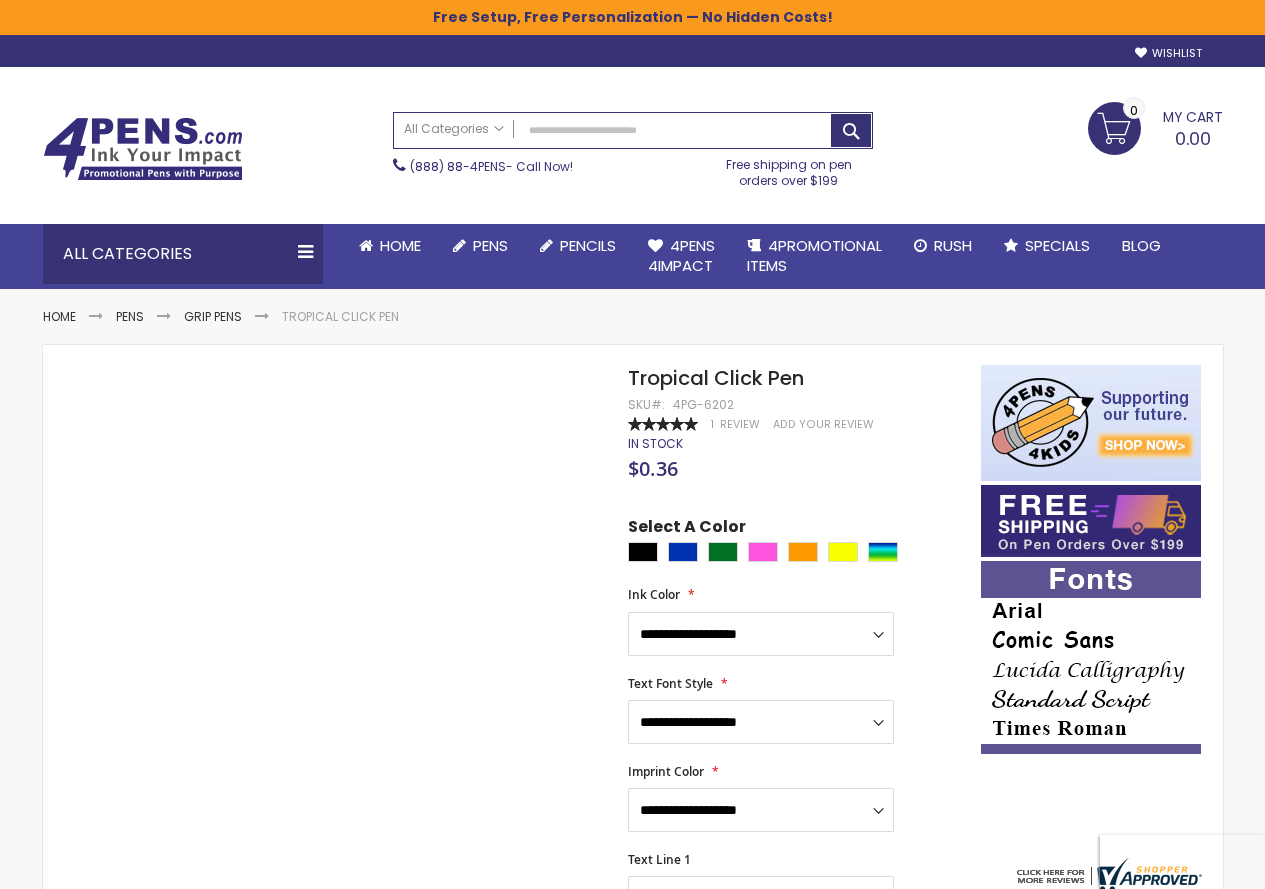scroll, scrollTop: 0, scrollLeft: 0, axis: both 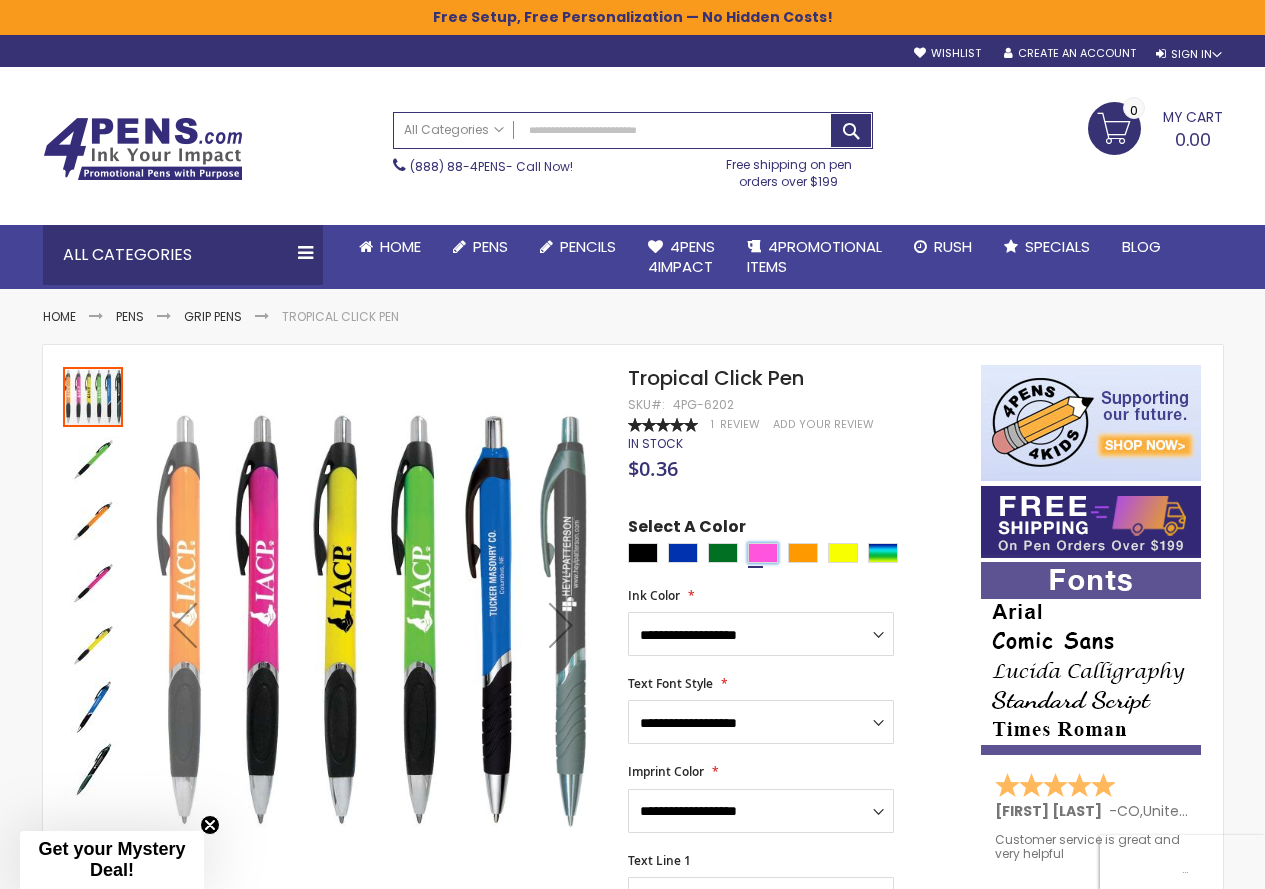 click at bounding box center [763, 553] 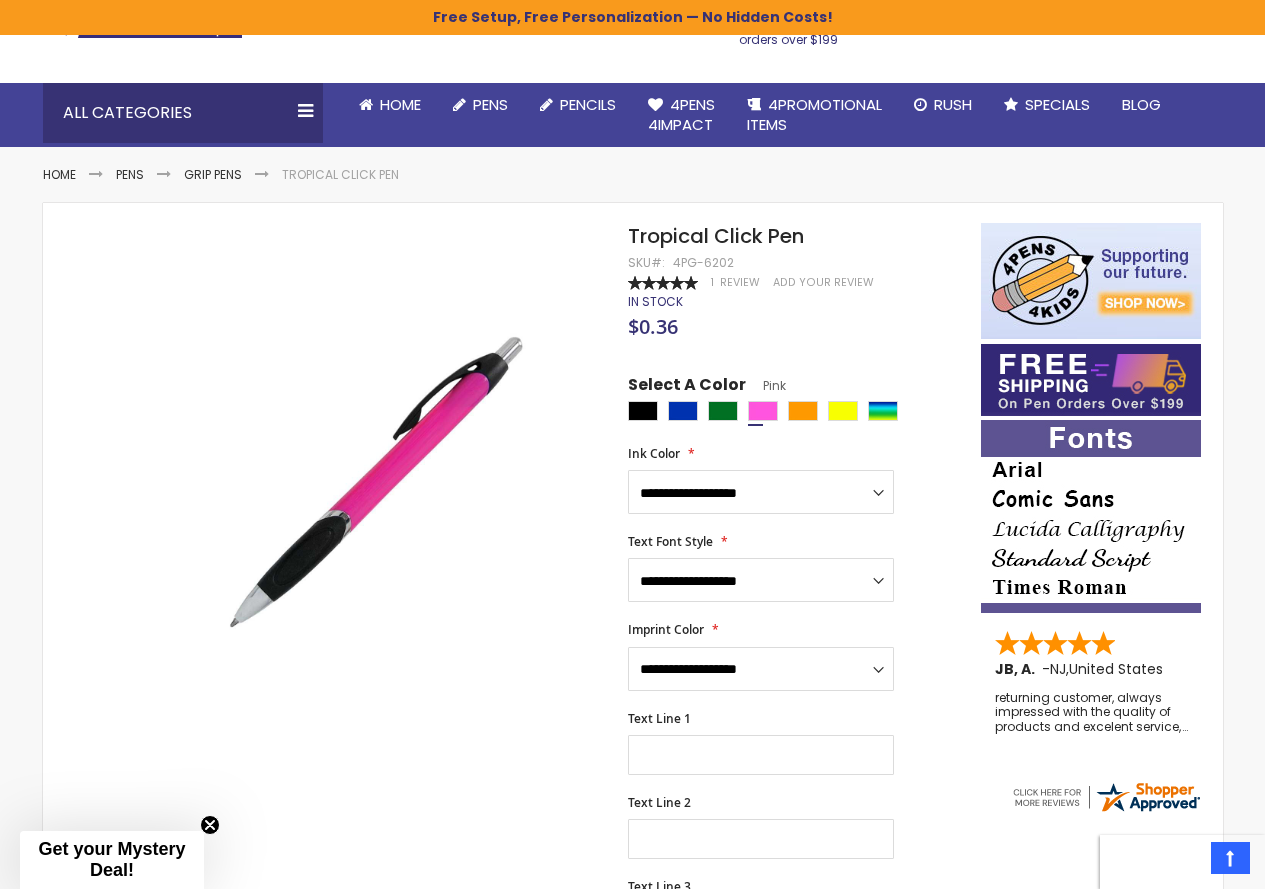 scroll, scrollTop: 0, scrollLeft: 0, axis: both 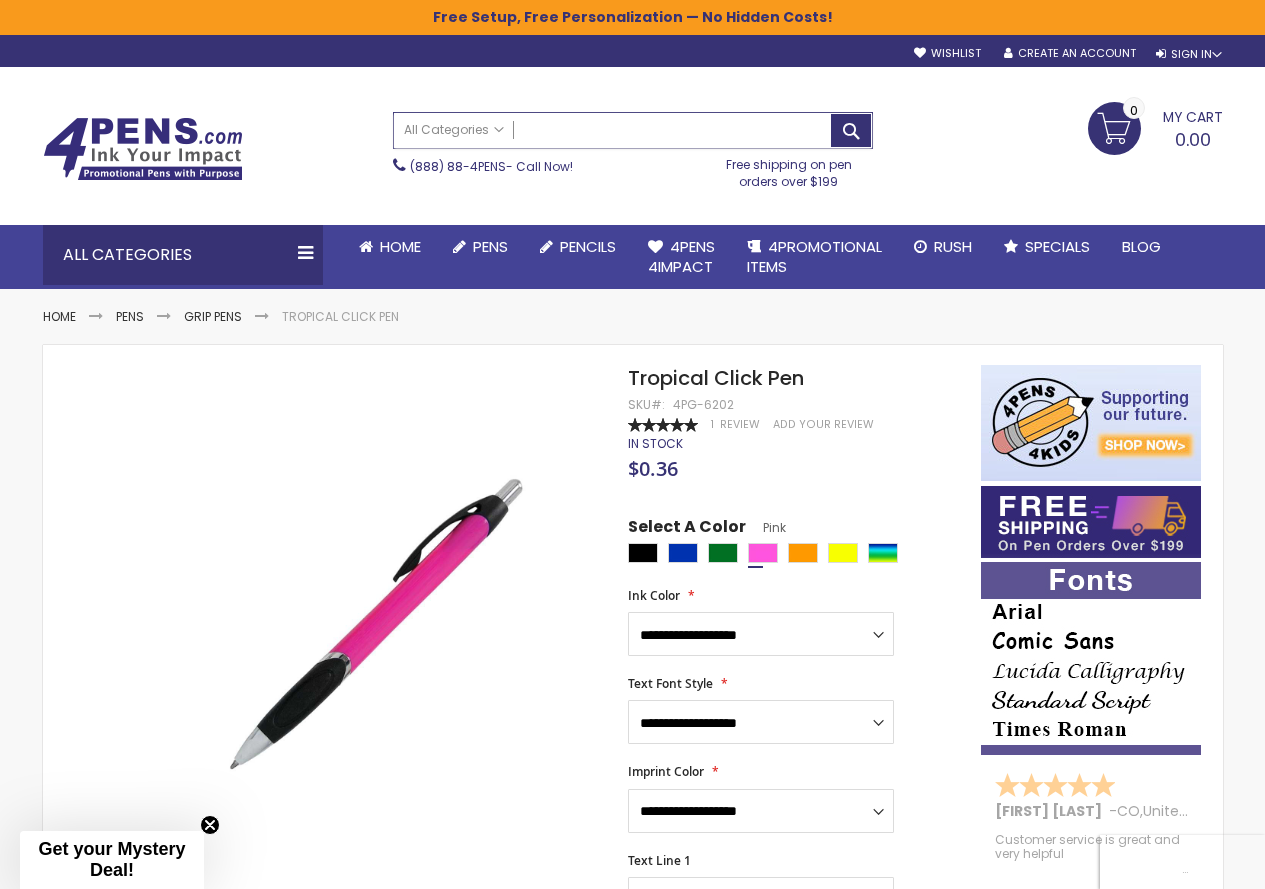 click on "Search" at bounding box center (633, 130) 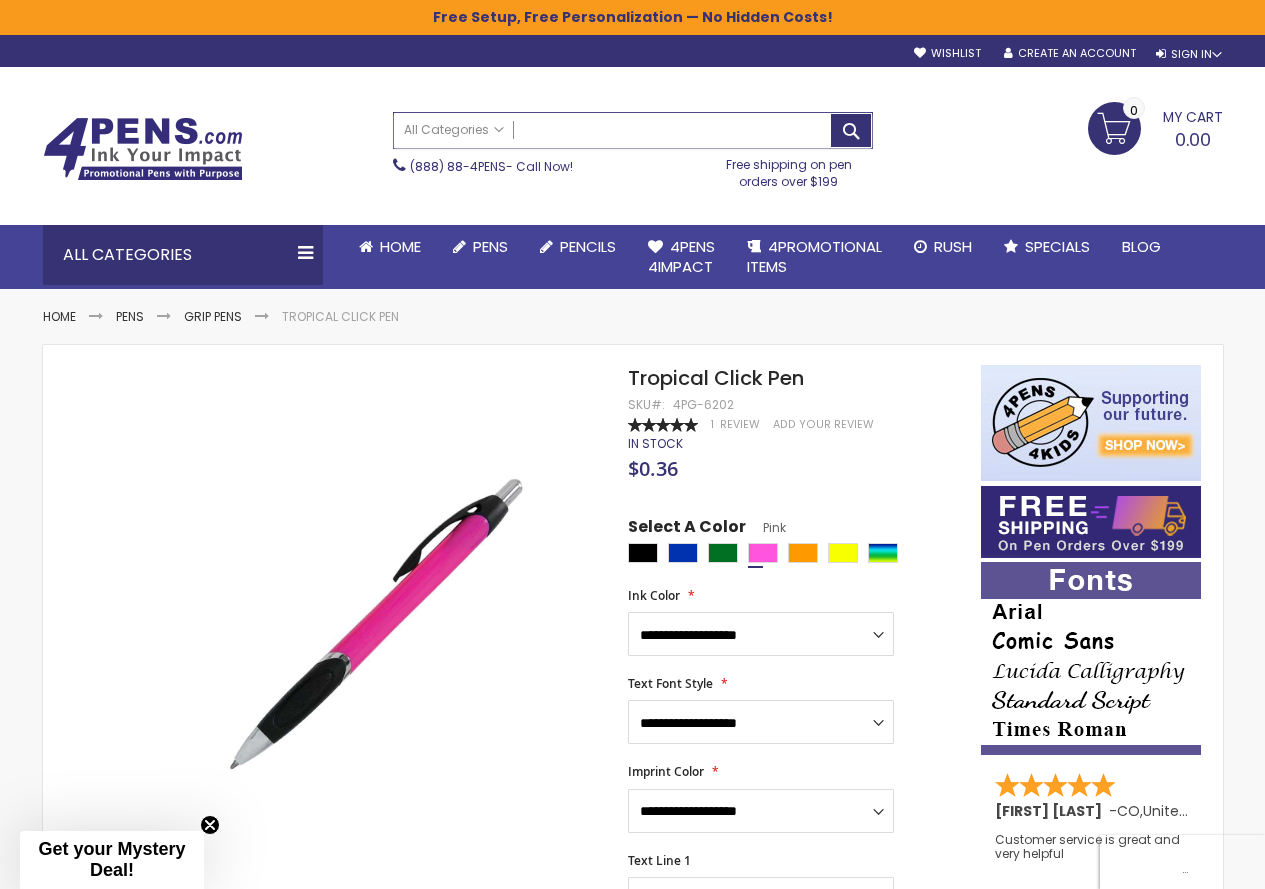 paste on "**********" 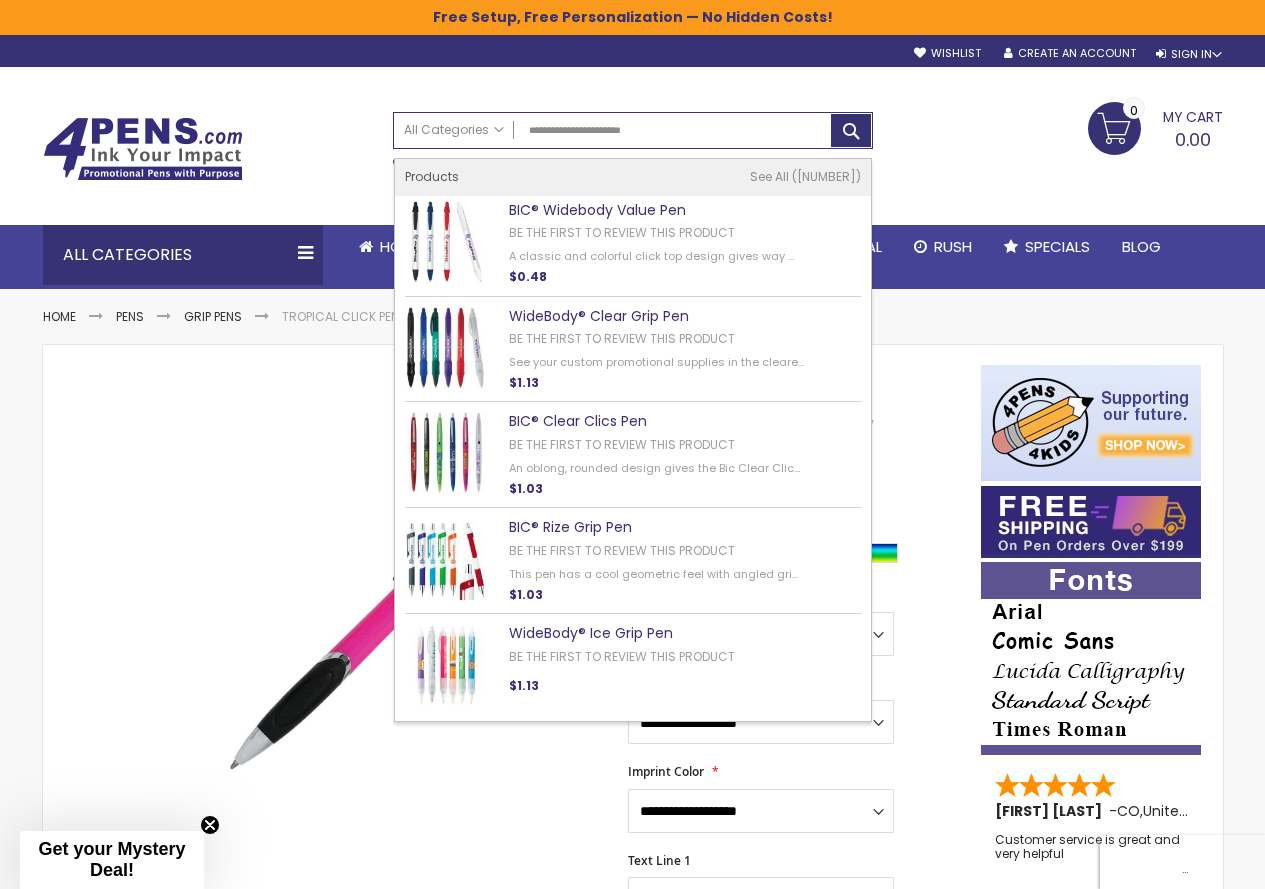 click on "BIC® Widebody Value Pen" at bounding box center (597, 210) 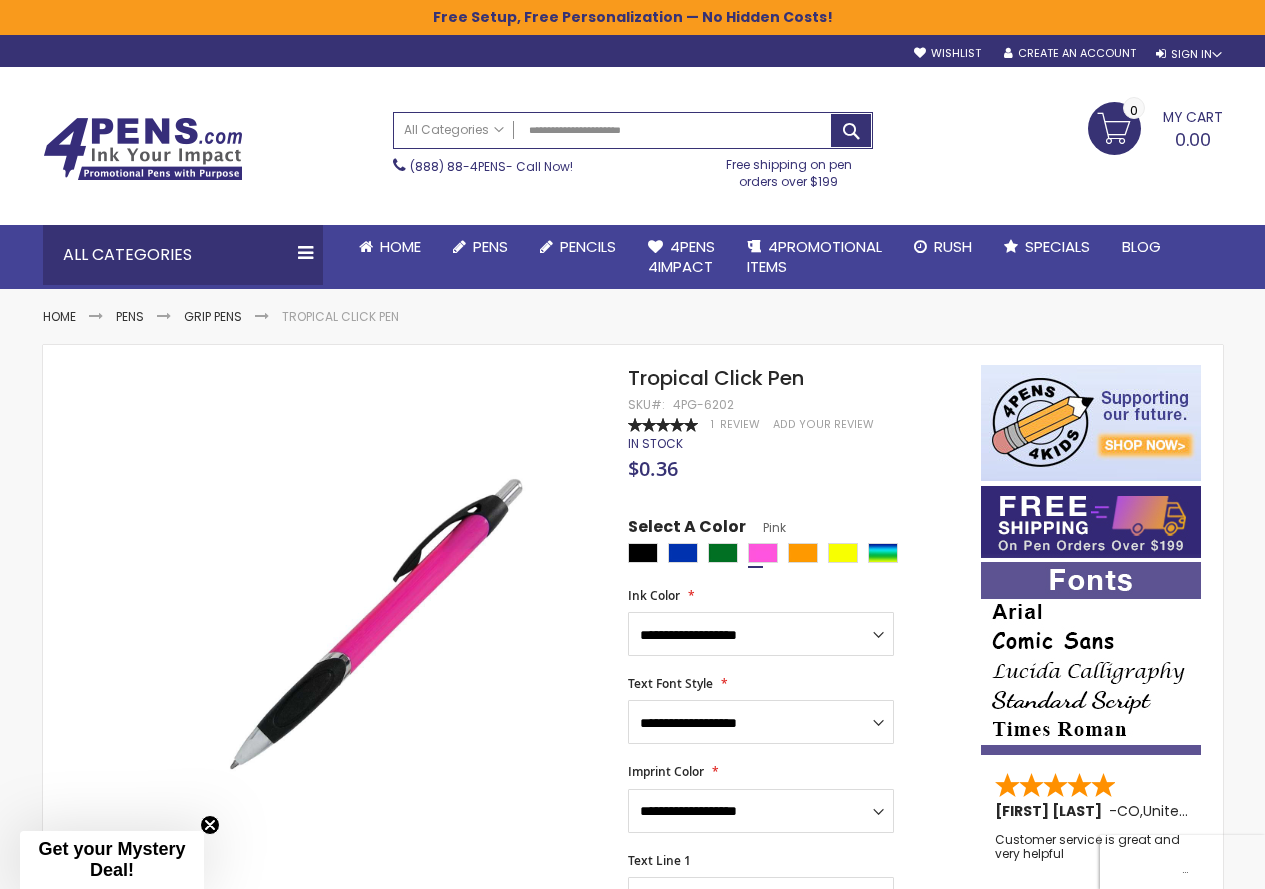 type on "**********" 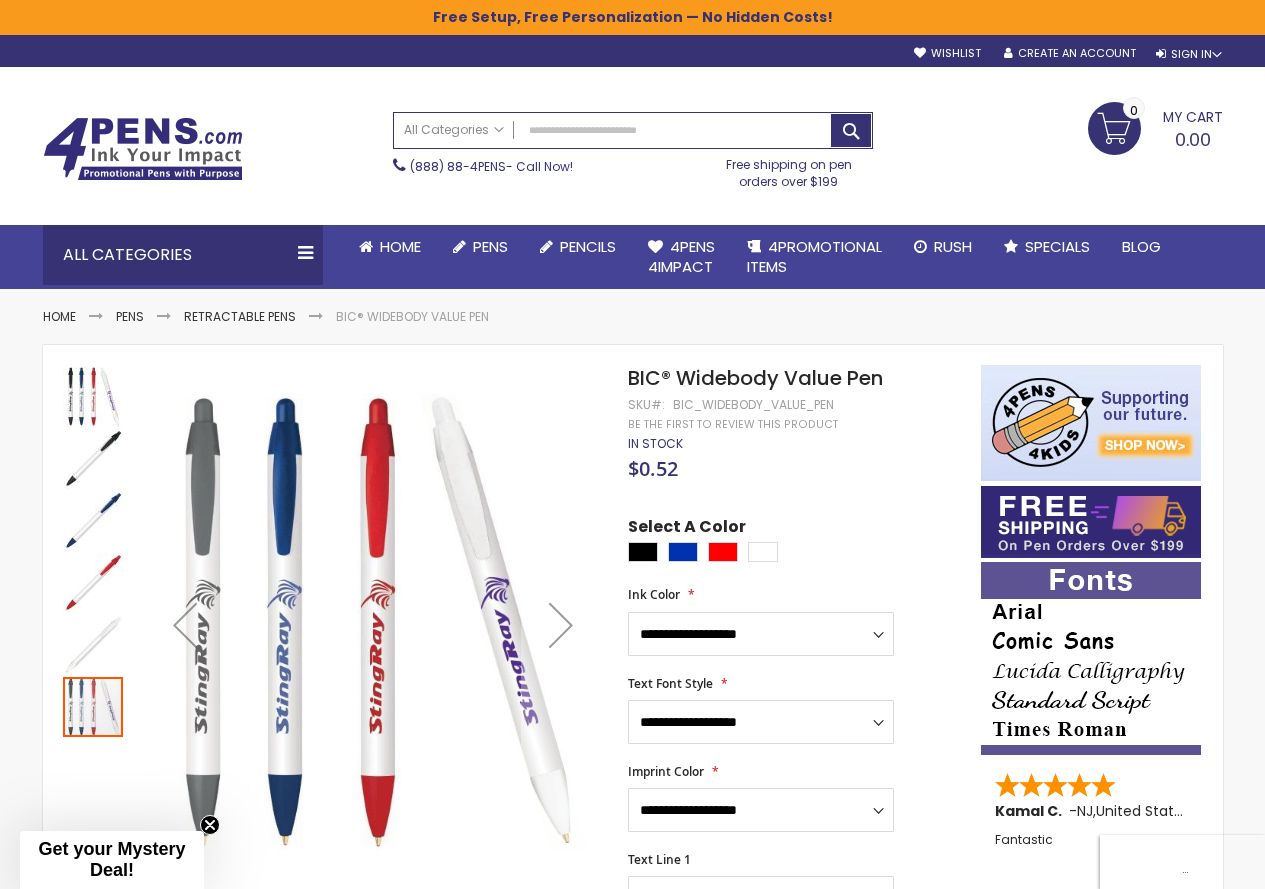 scroll, scrollTop: 0, scrollLeft: 0, axis: both 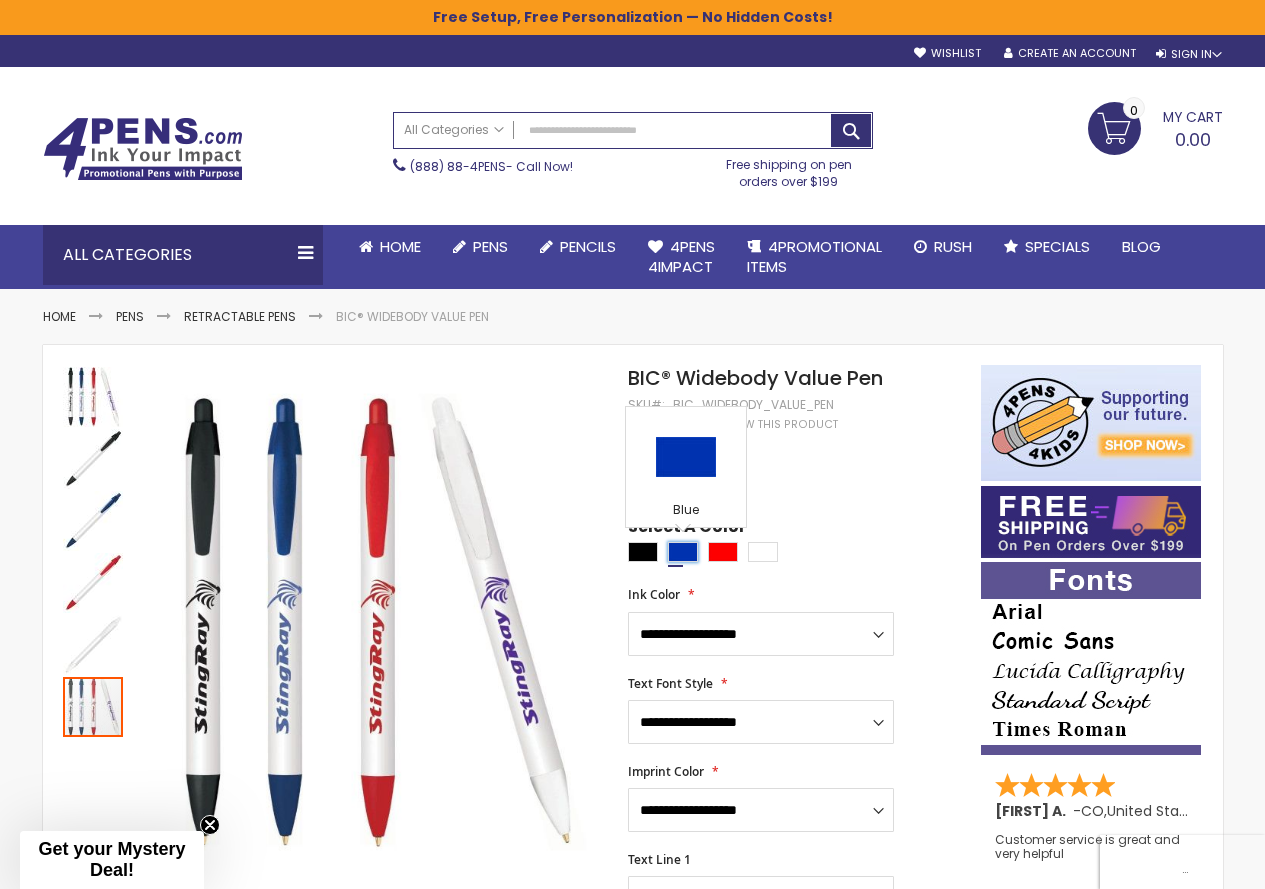 click at bounding box center [683, 552] 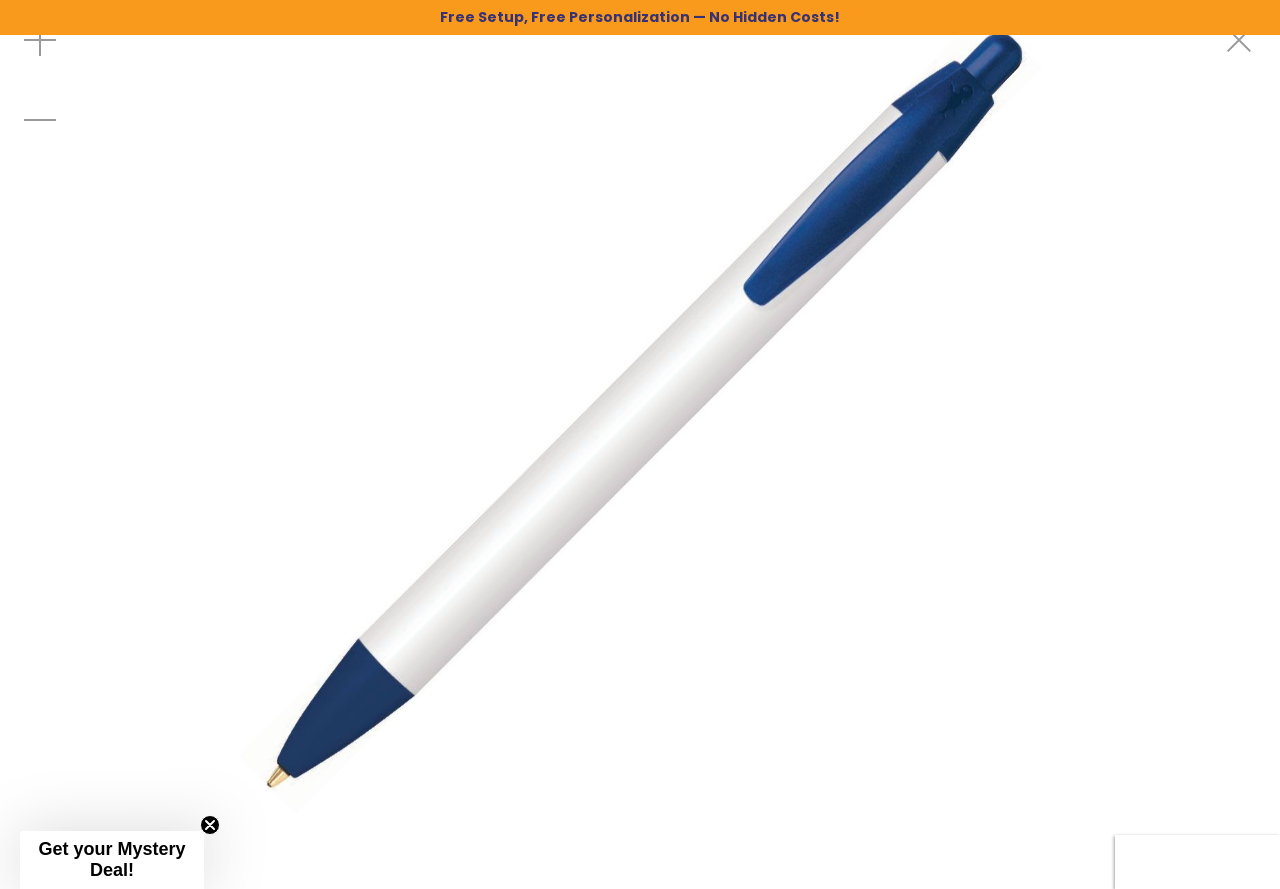drag, startPoint x: 1236, startPoint y: 53, endPoint x: 1206, endPoint y: 89, distance: 46.8615 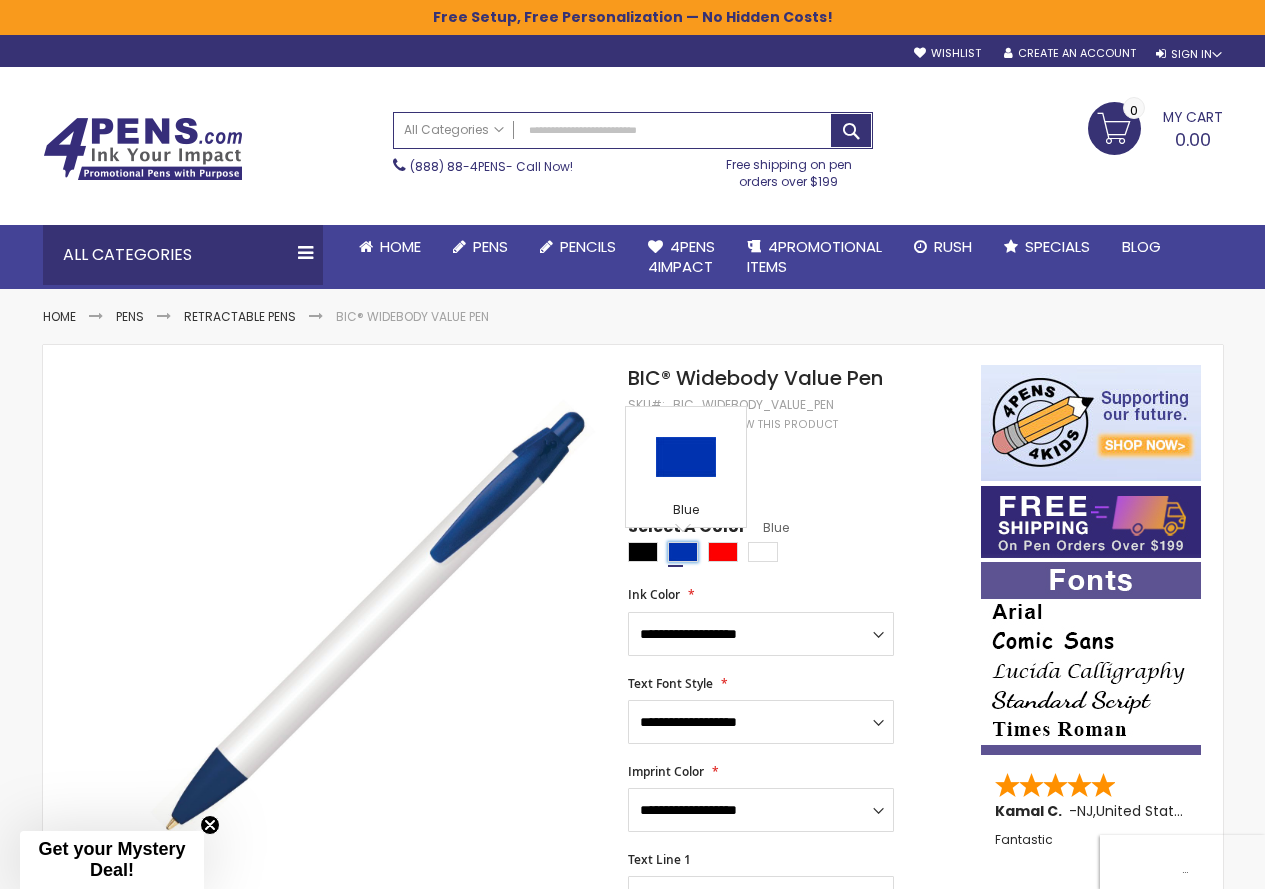 click at bounding box center [683, 552] 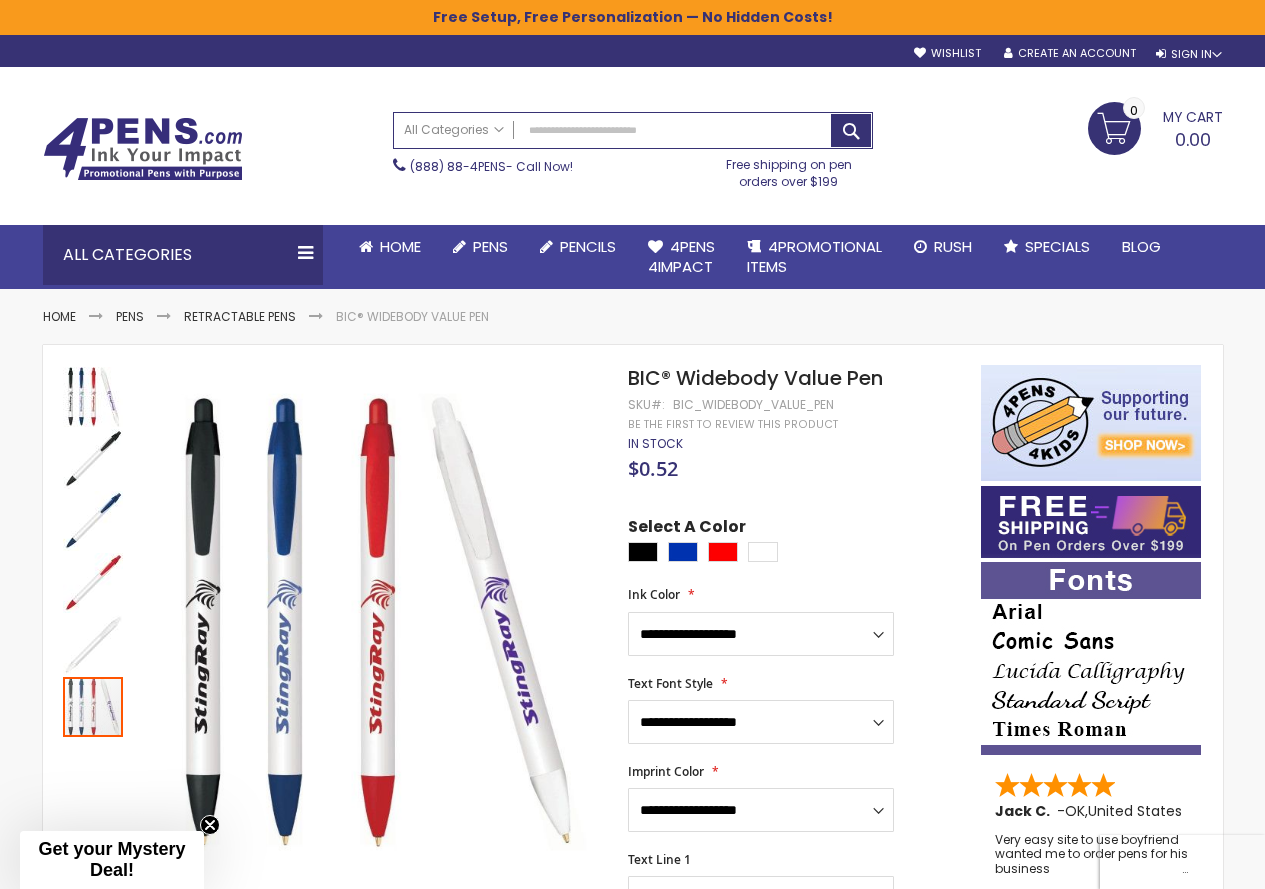 click on "Select A Color" at bounding box center (687, 529) 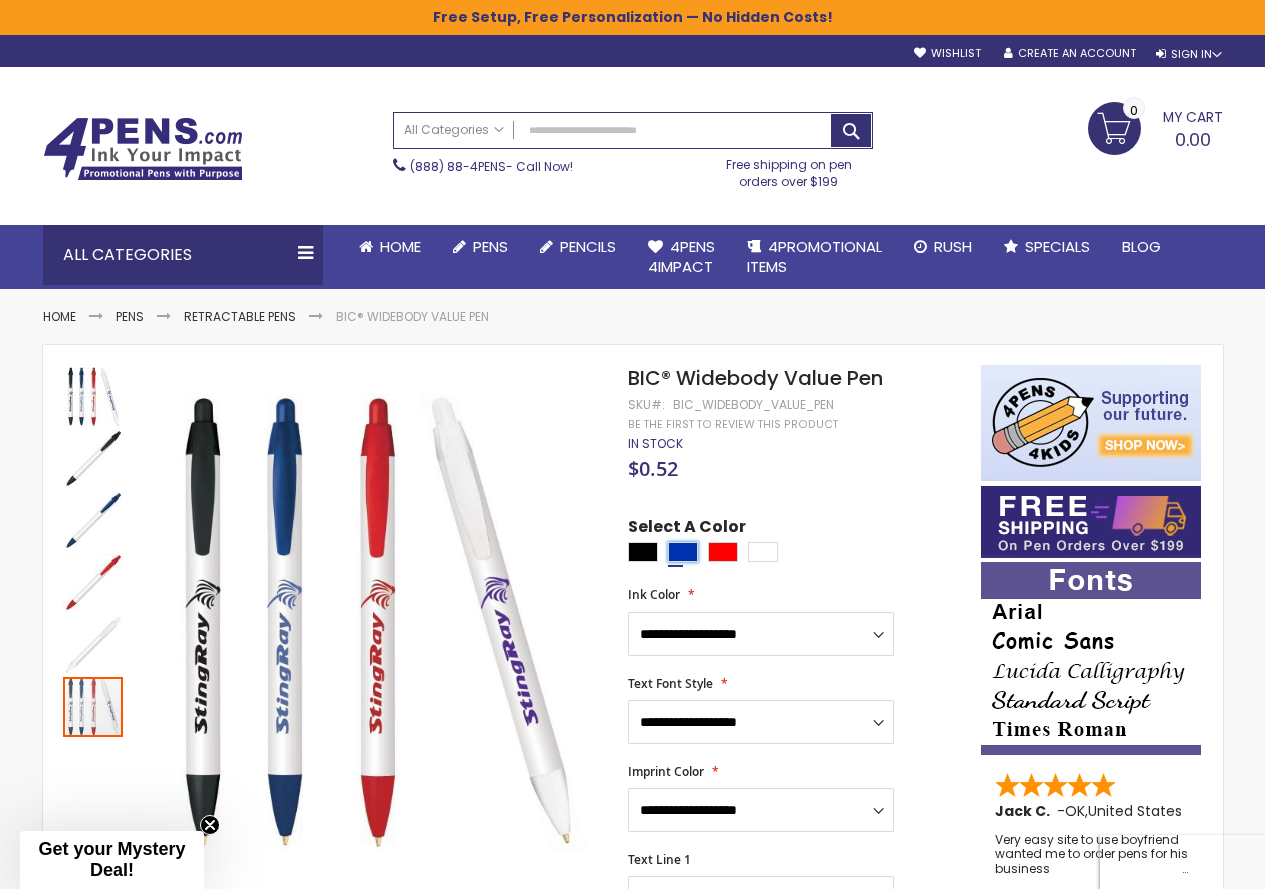 click at bounding box center [683, 552] 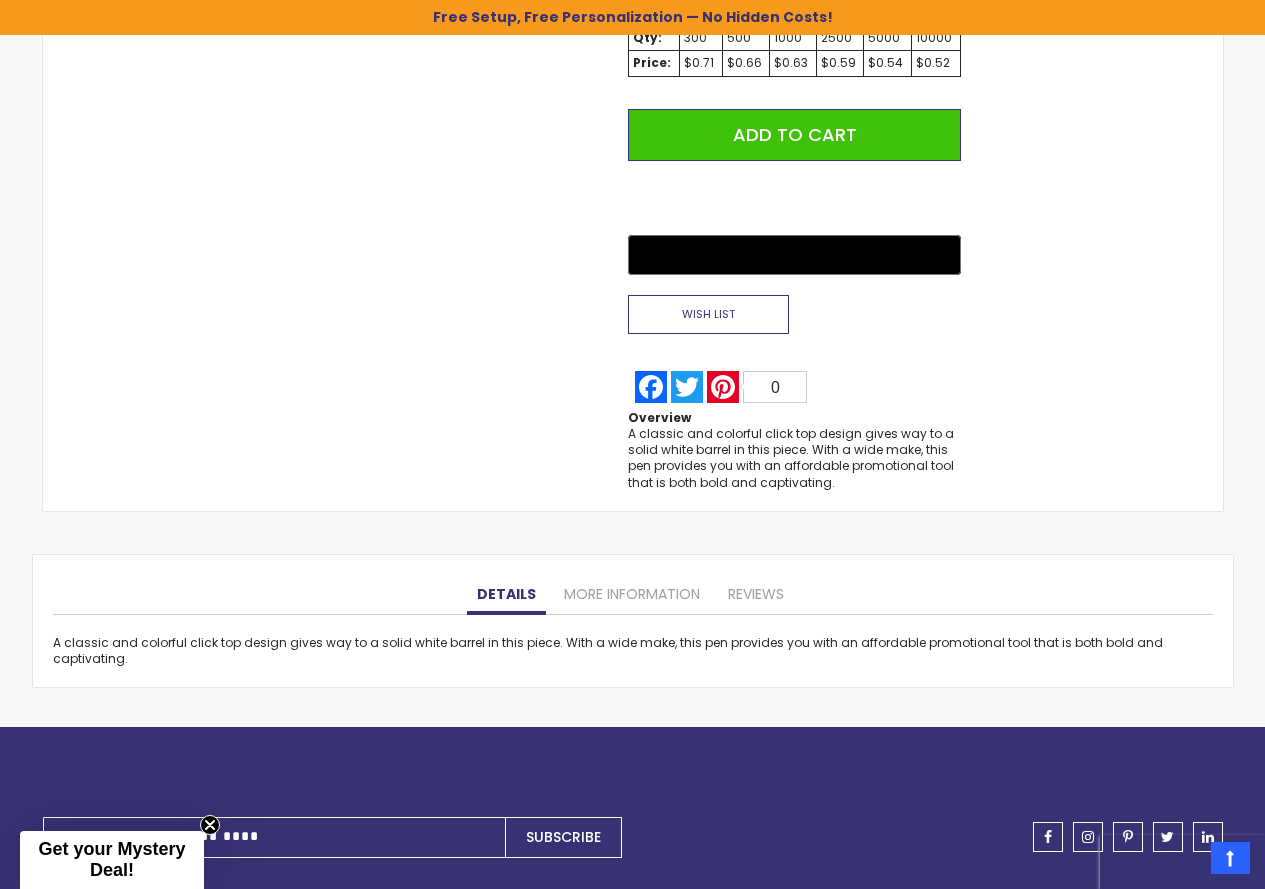 scroll, scrollTop: 1600, scrollLeft: 0, axis: vertical 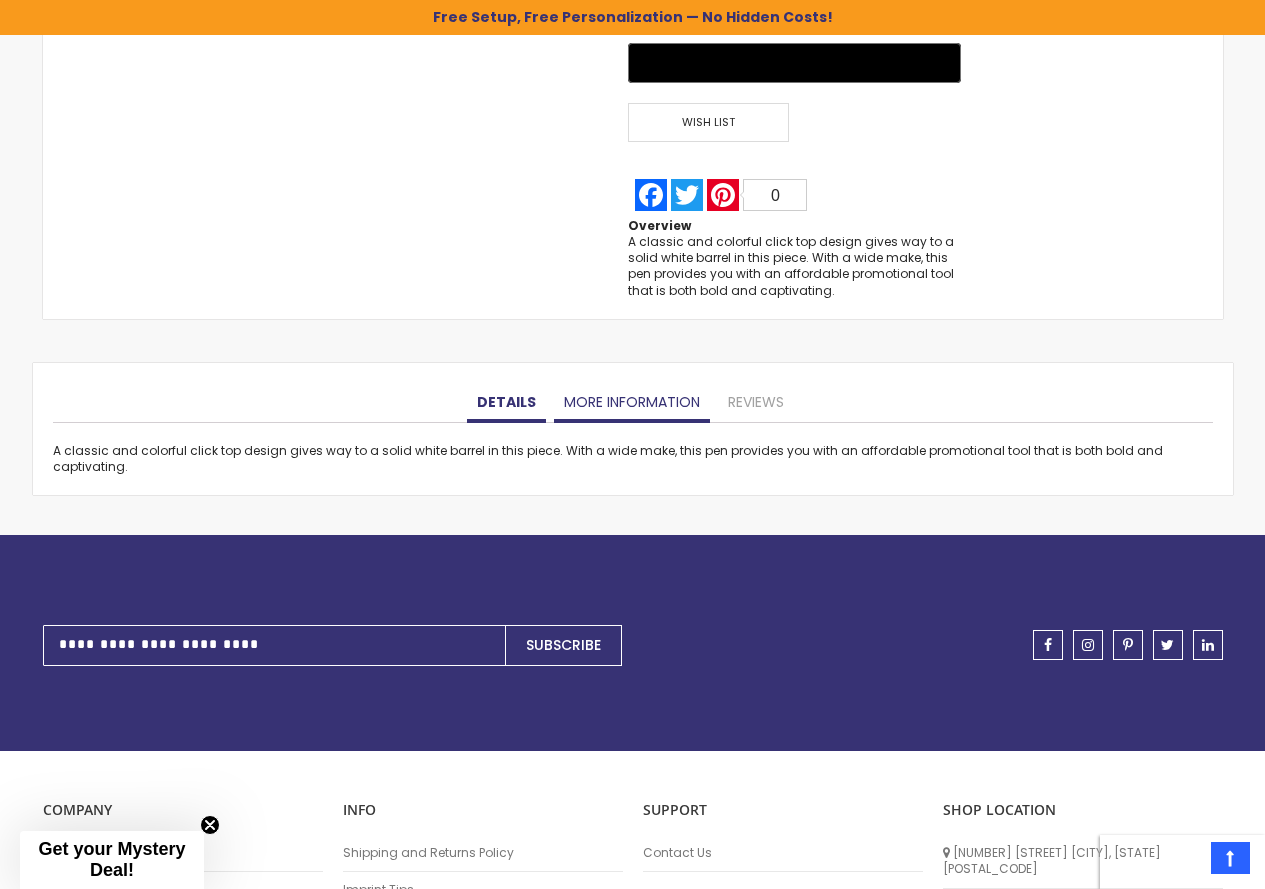 click on "More Information" at bounding box center [632, 403] 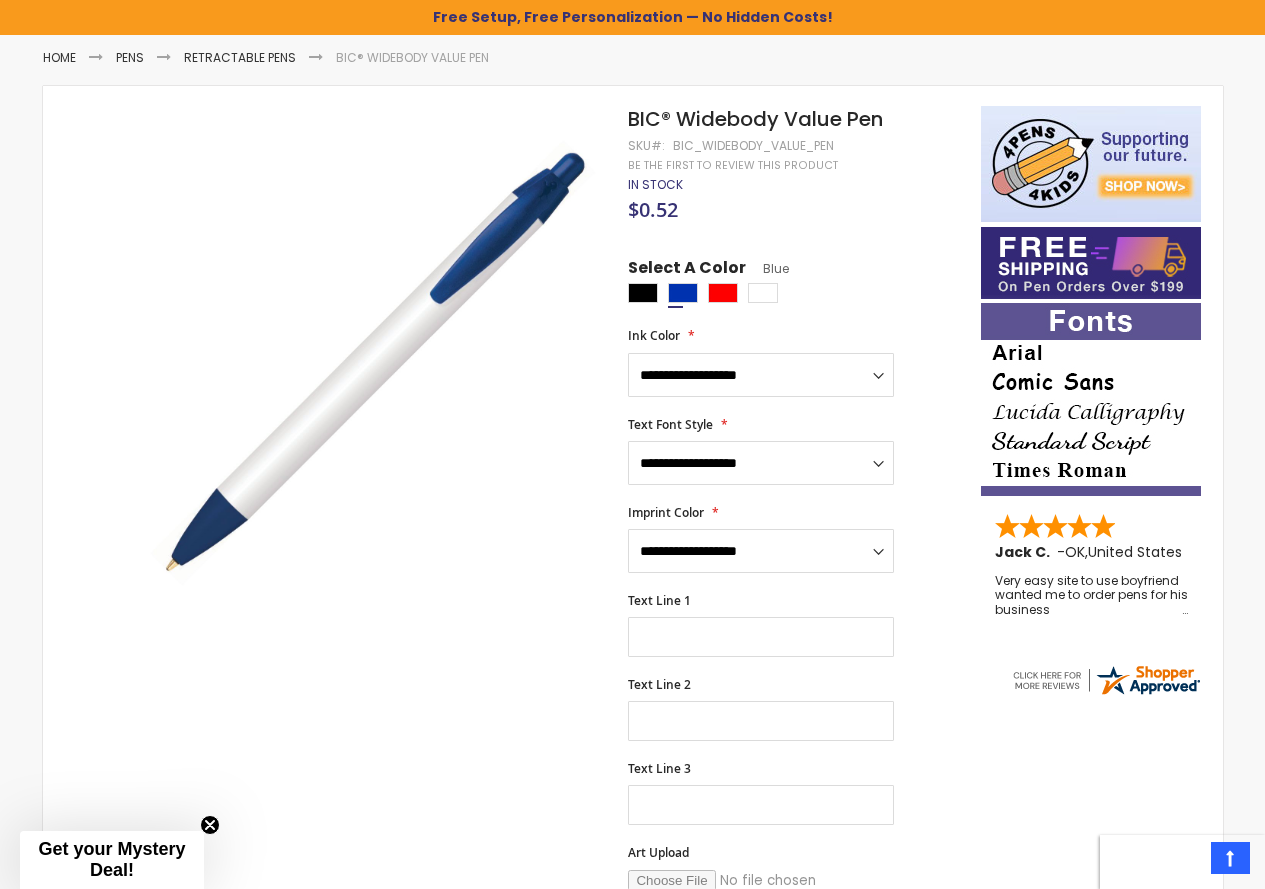 scroll, scrollTop: 0, scrollLeft: 0, axis: both 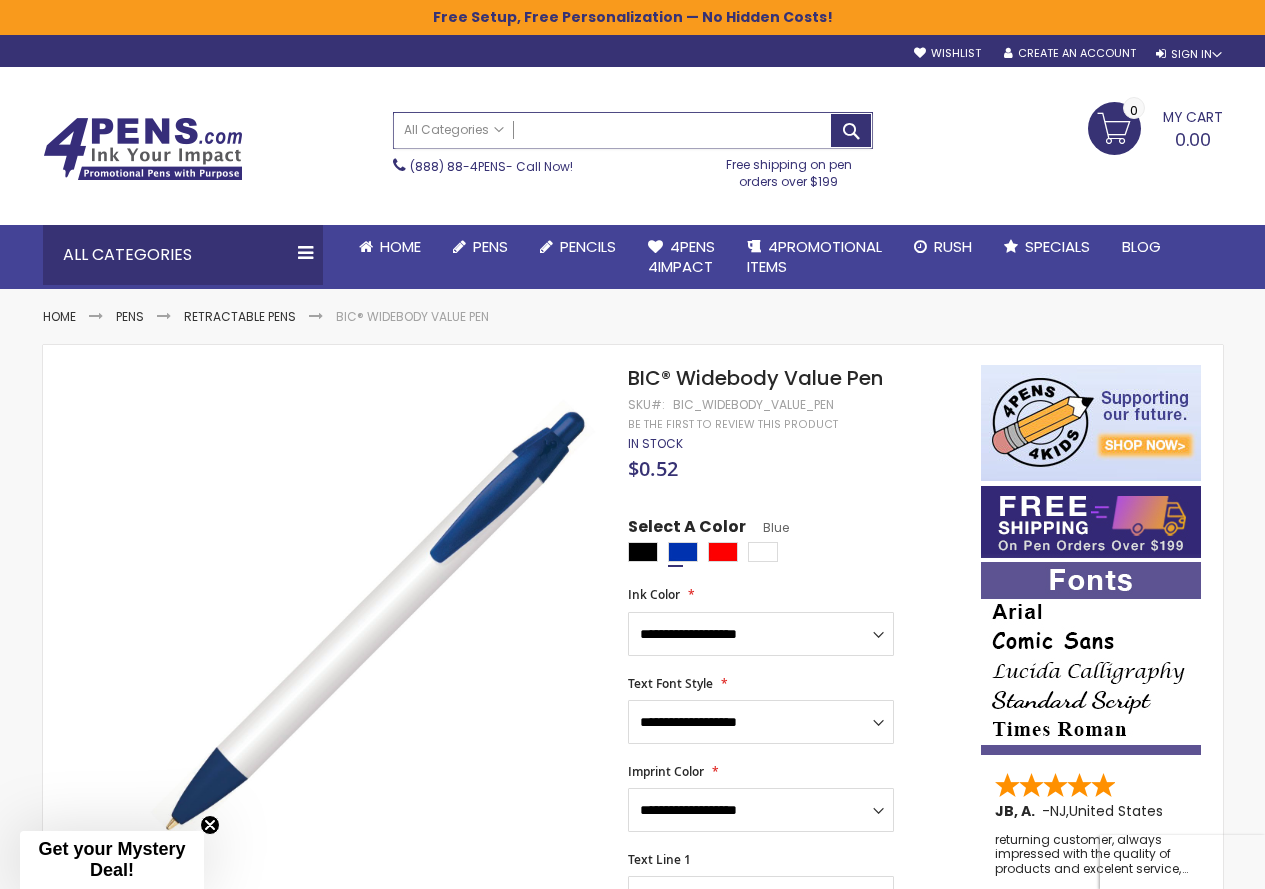 click on "Search" at bounding box center (633, 130) 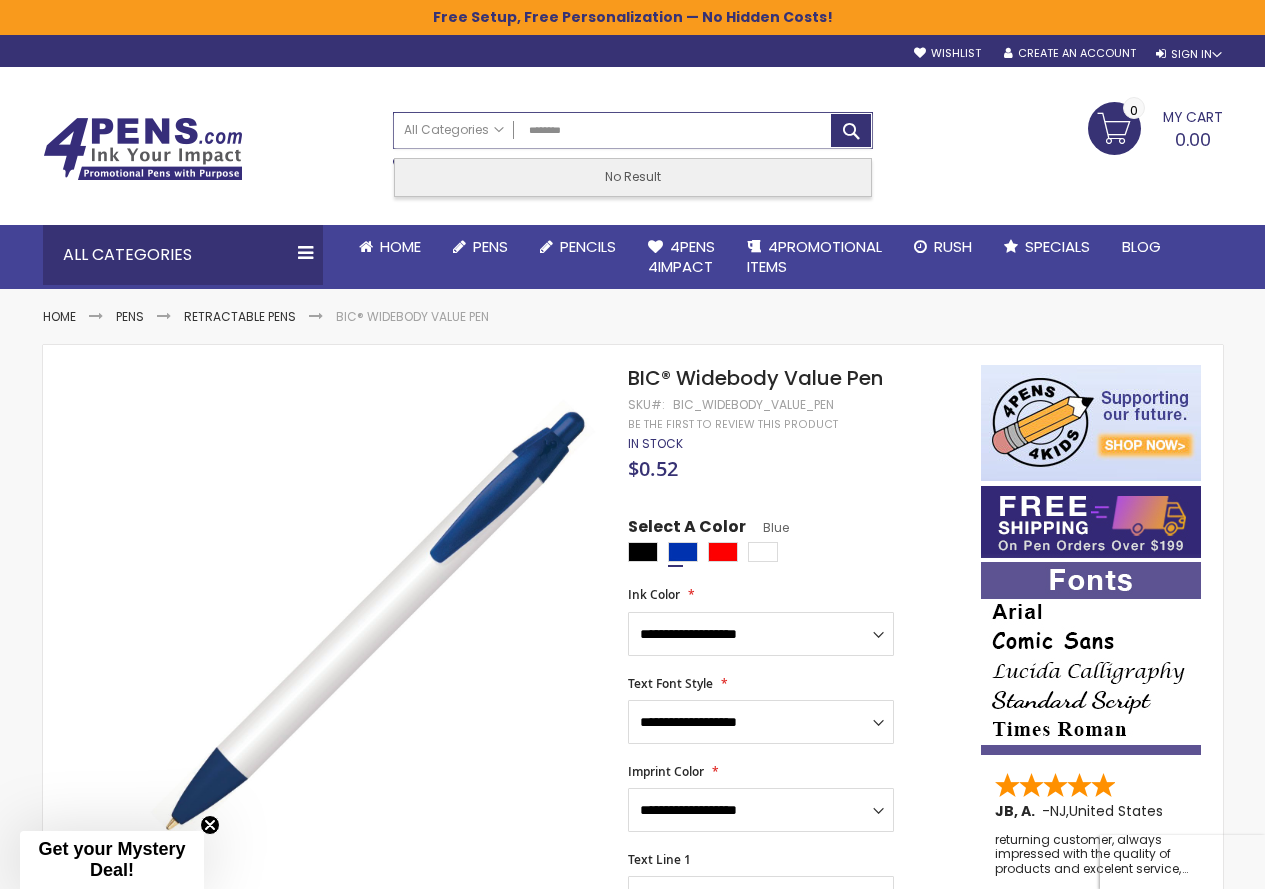 click on "********" at bounding box center [633, 130] 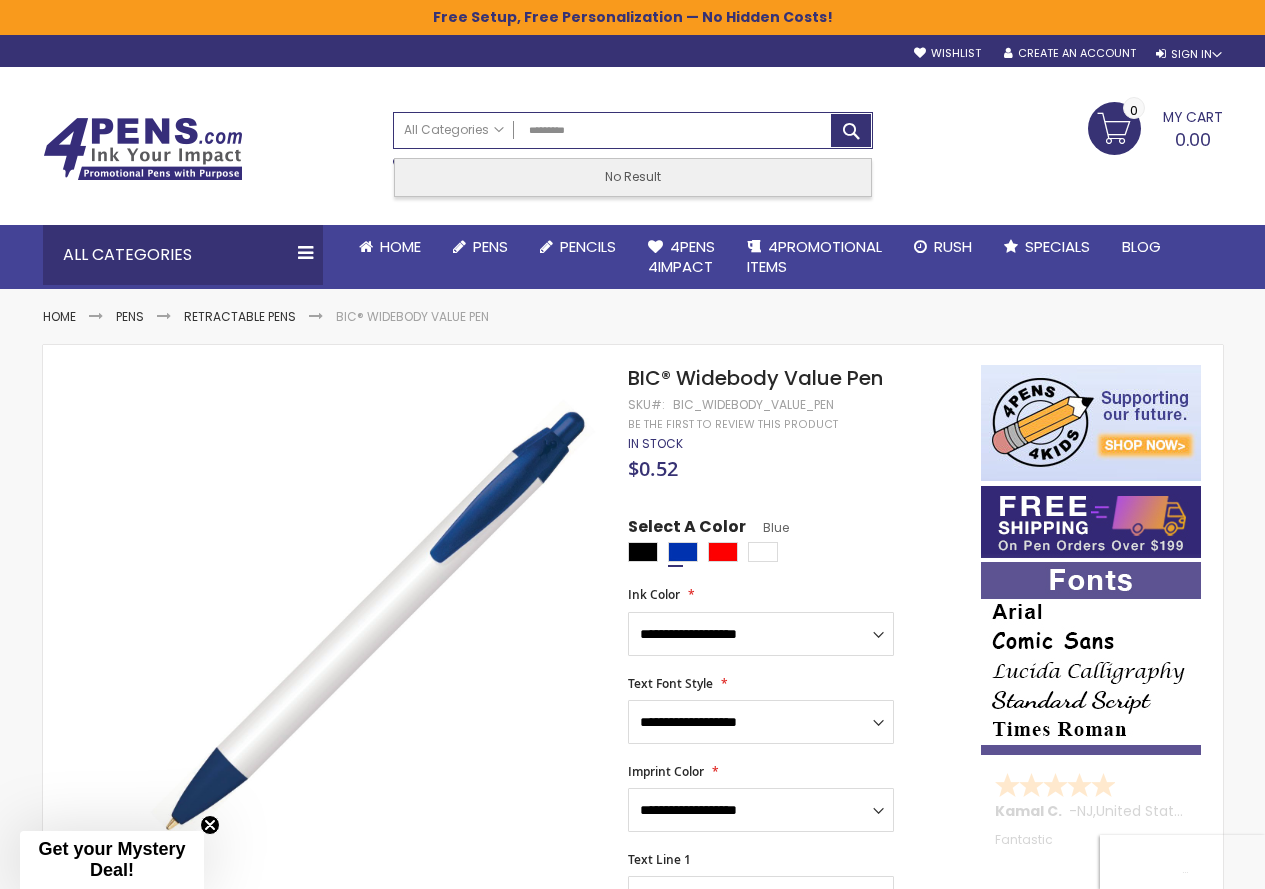 type on "**********" 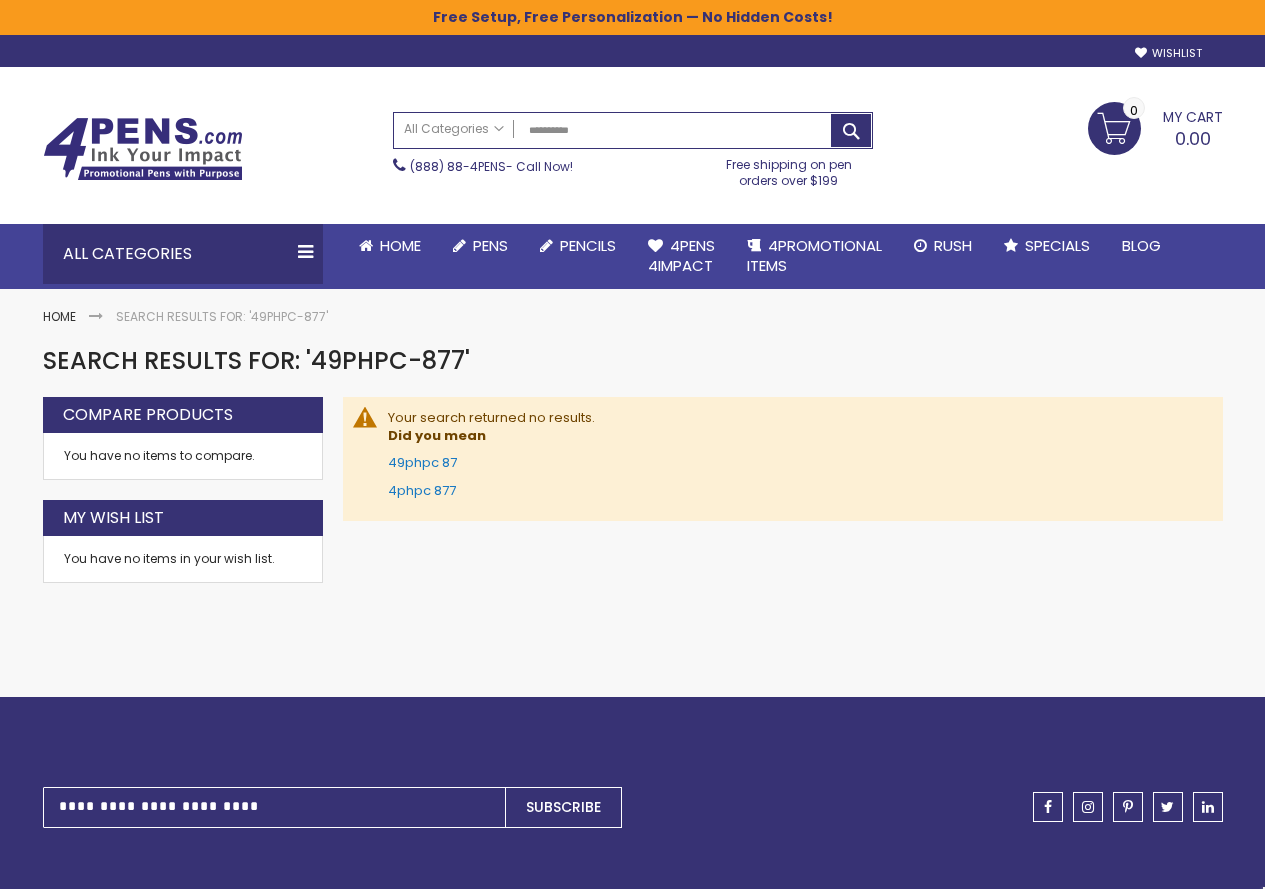 scroll, scrollTop: 0, scrollLeft: 0, axis: both 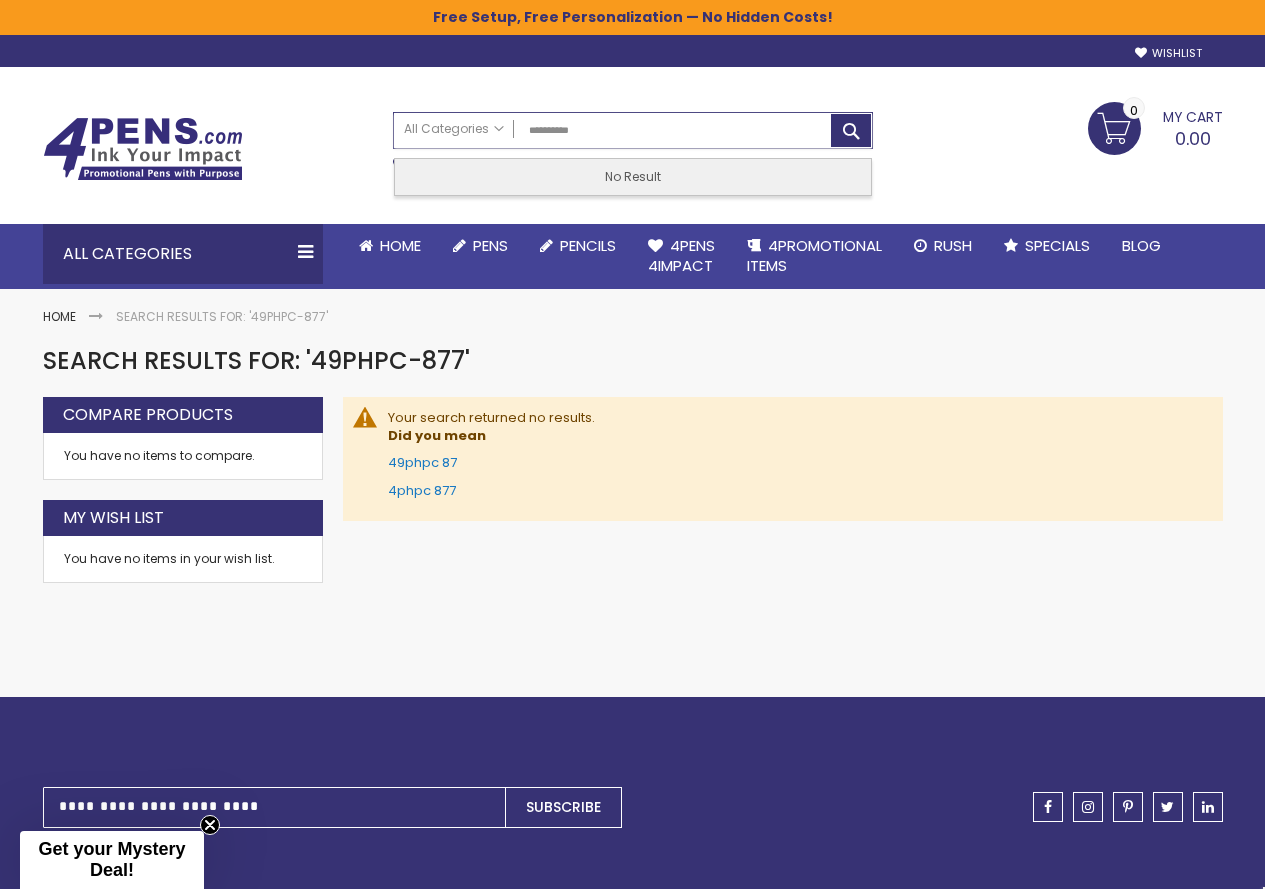 drag, startPoint x: 601, startPoint y: 126, endPoint x: 472, endPoint y: 106, distance: 130.54118 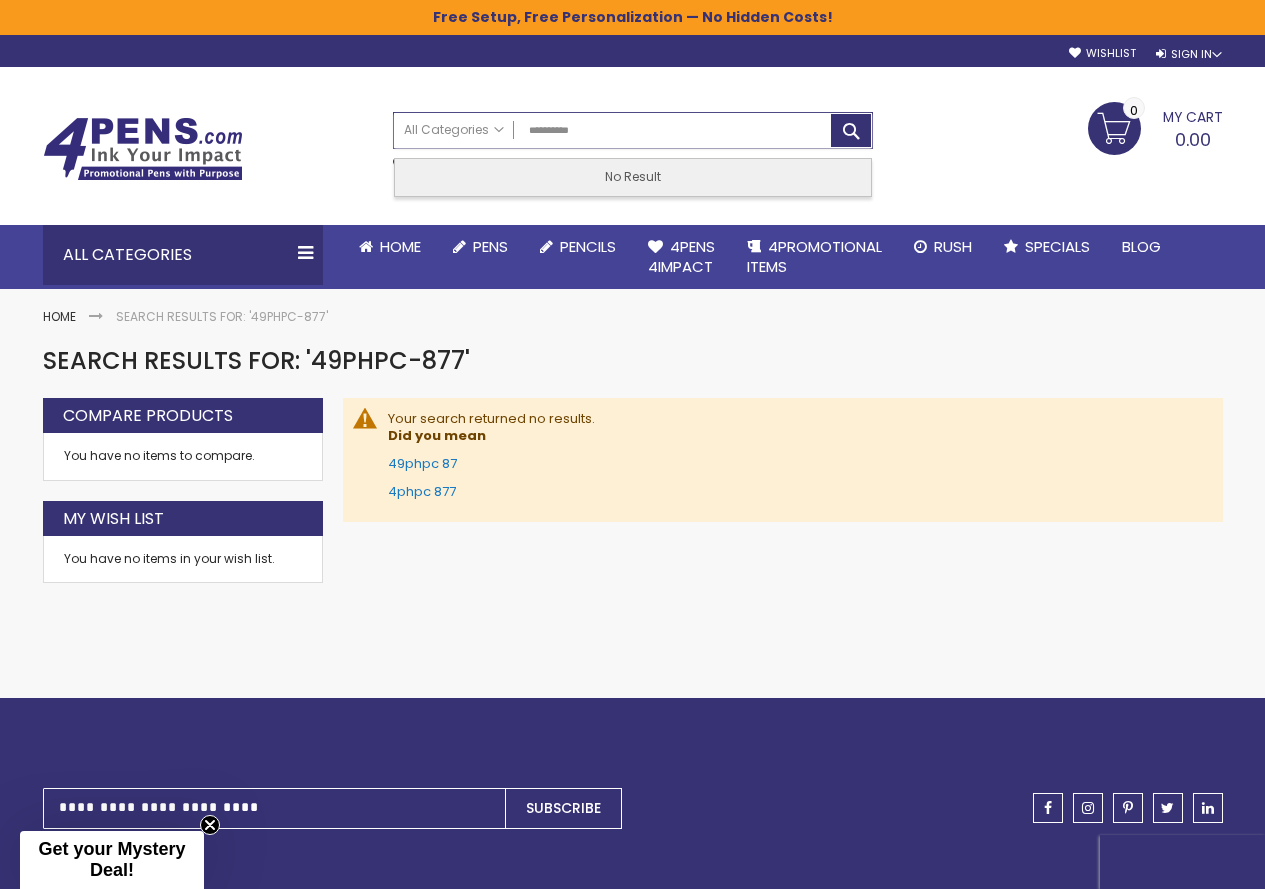 paste 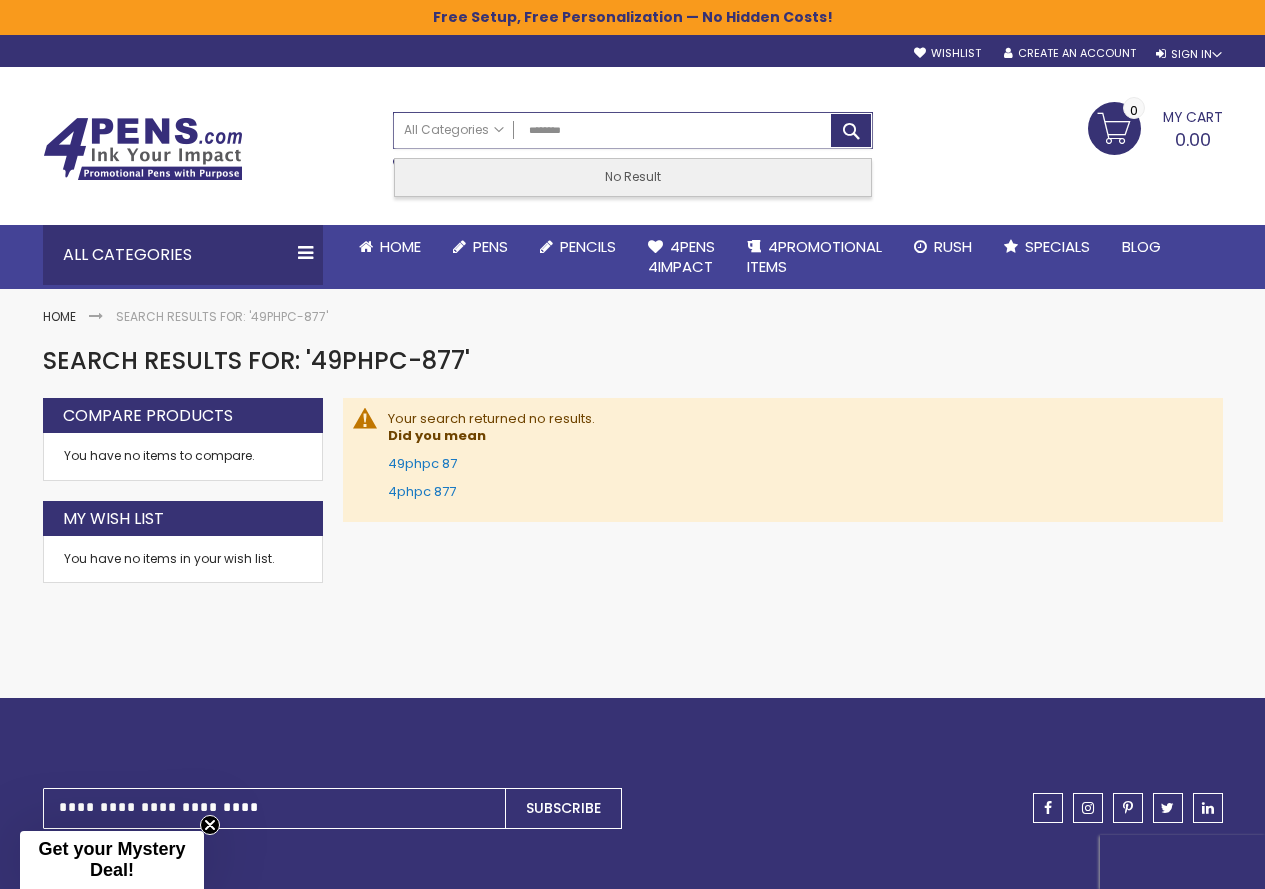 type on "*********" 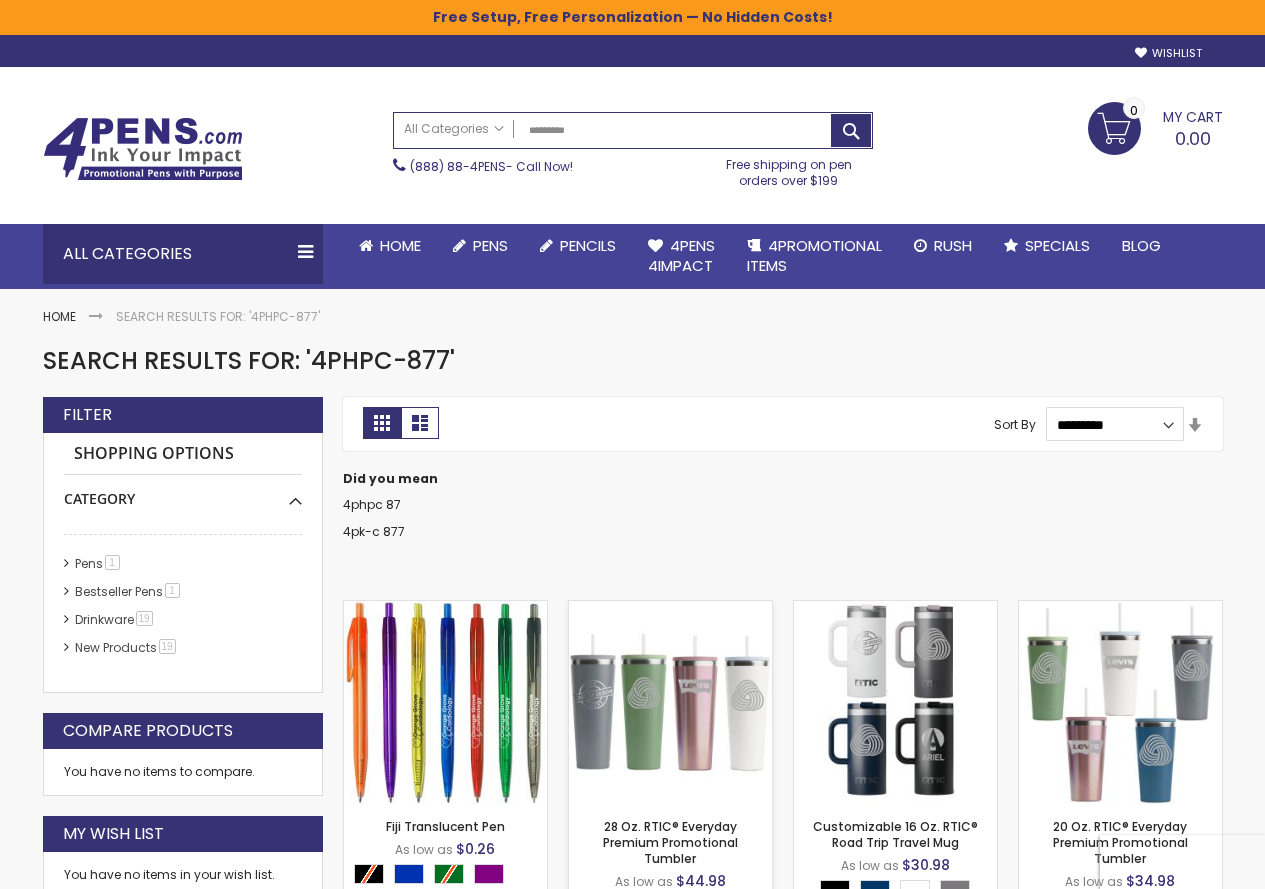 scroll, scrollTop: 0, scrollLeft: 0, axis: both 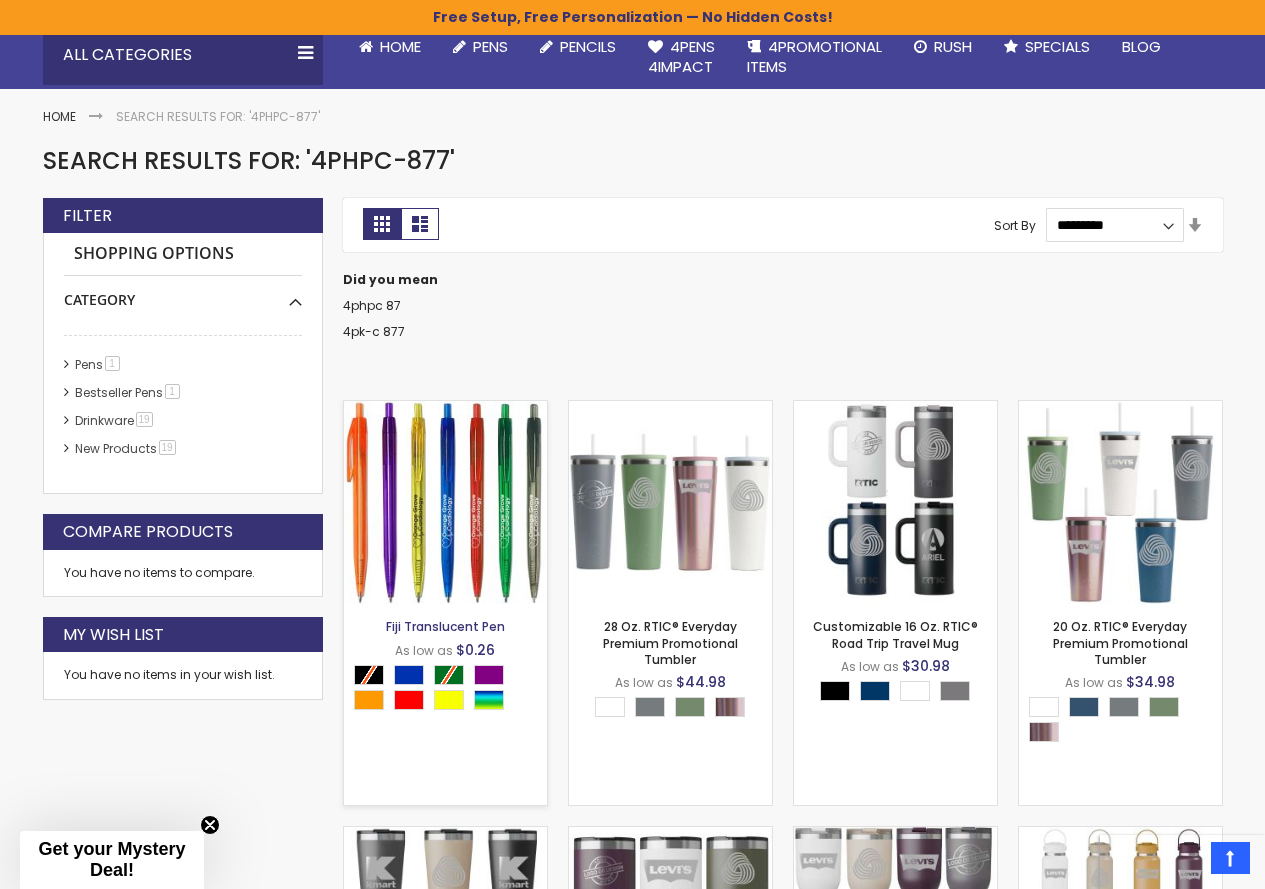 click on "Fiji Translucent Pen" at bounding box center (445, 626) 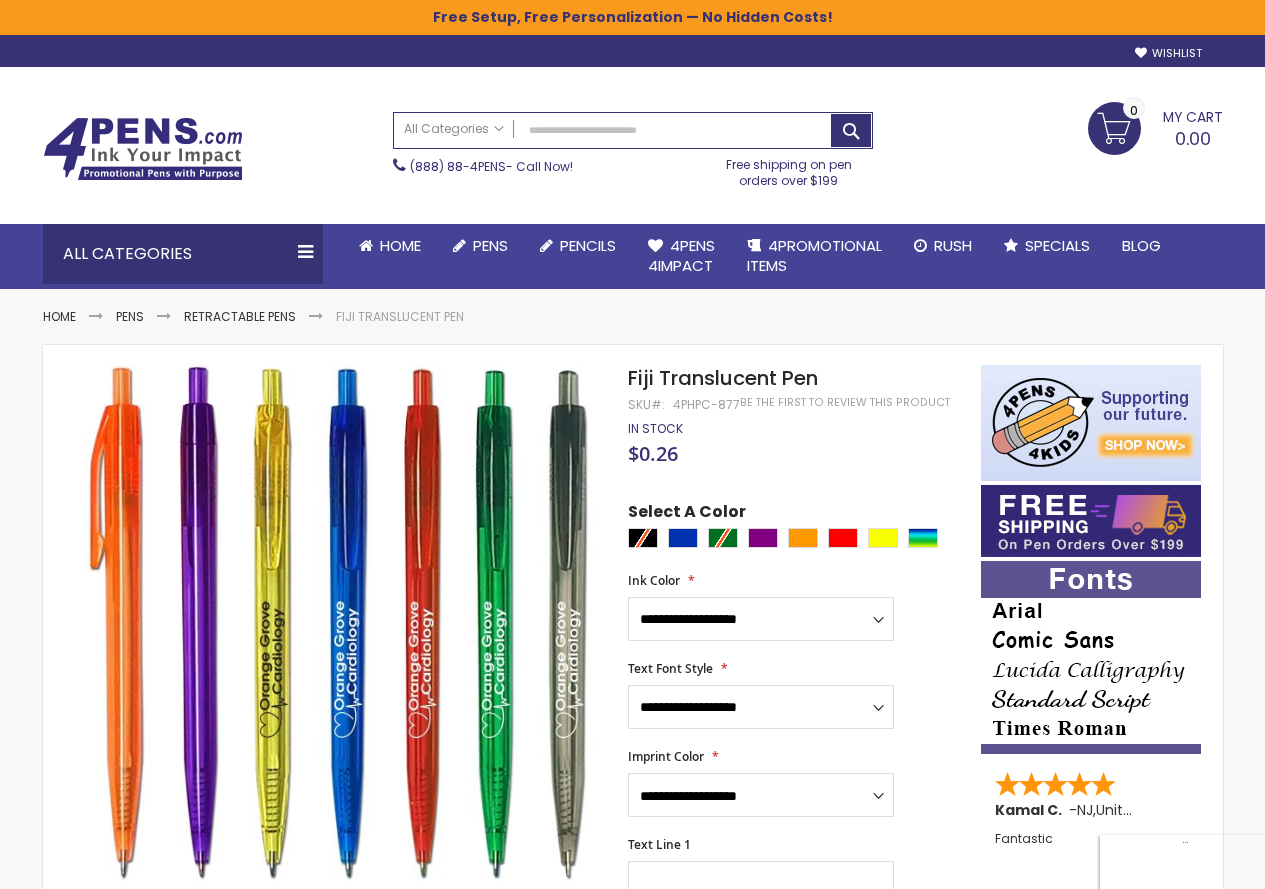 scroll, scrollTop: 0, scrollLeft: 0, axis: both 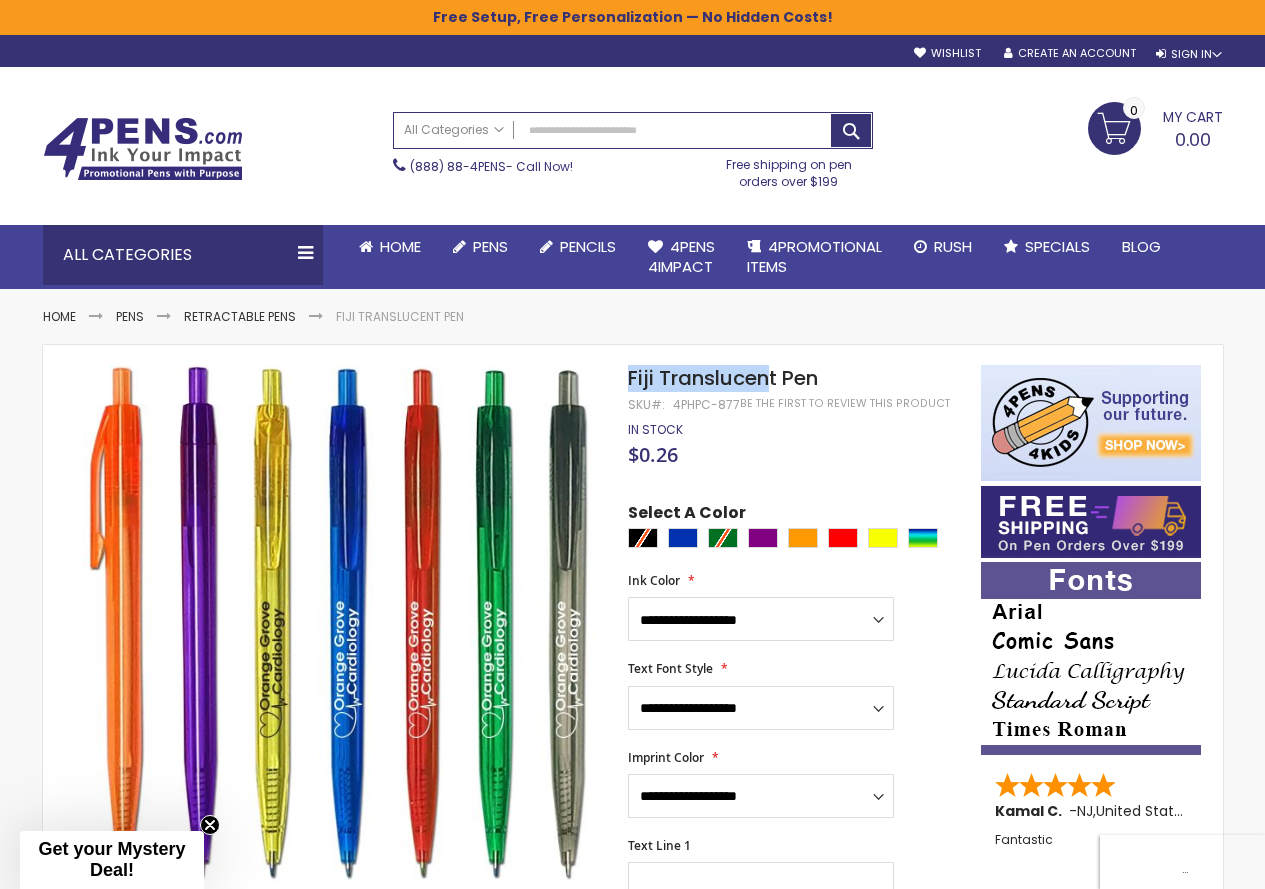 drag, startPoint x: 631, startPoint y: 370, endPoint x: 773, endPoint y: 377, distance: 142.17242 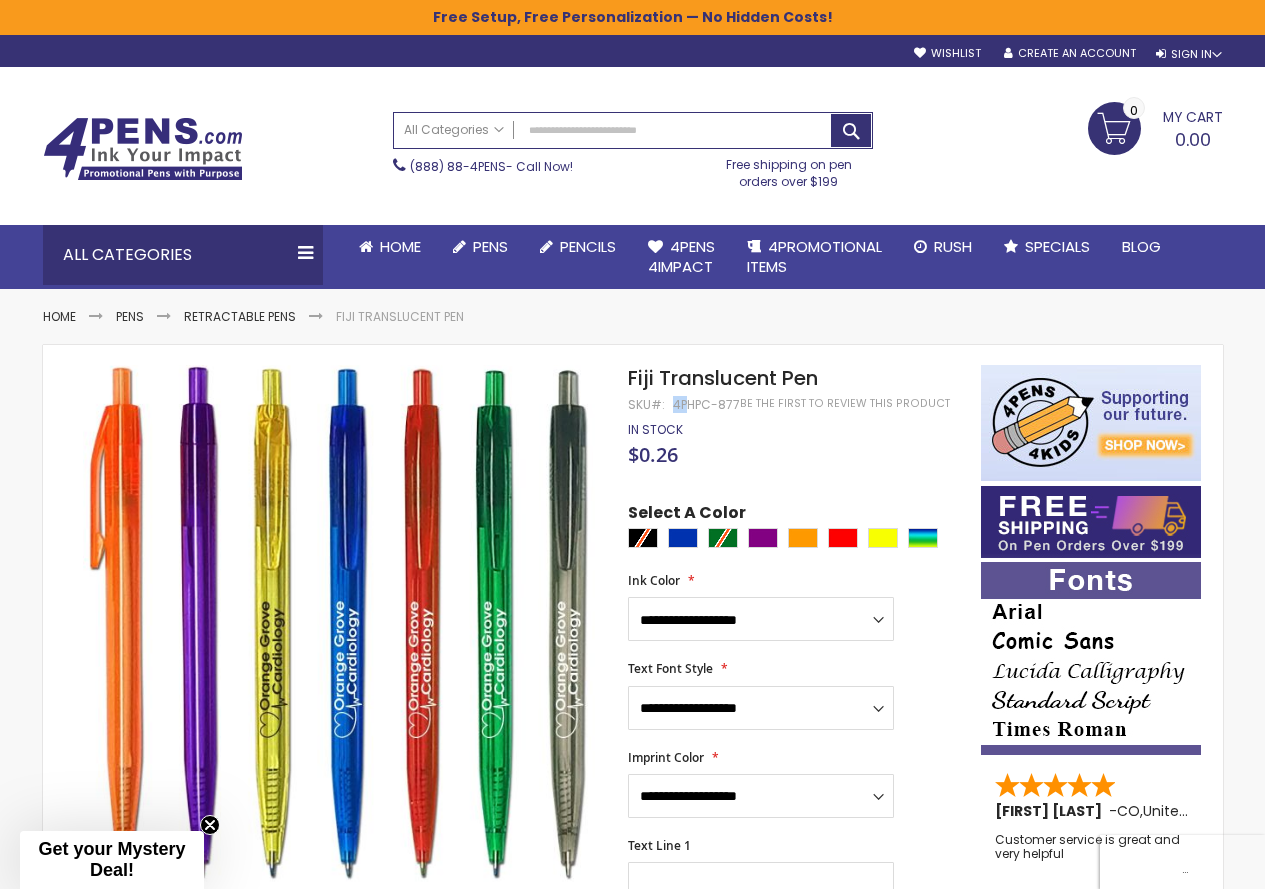 drag, startPoint x: 671, startPoint y: 401, endPoint x: 690, endPoint y: 399, distance: 19.104973 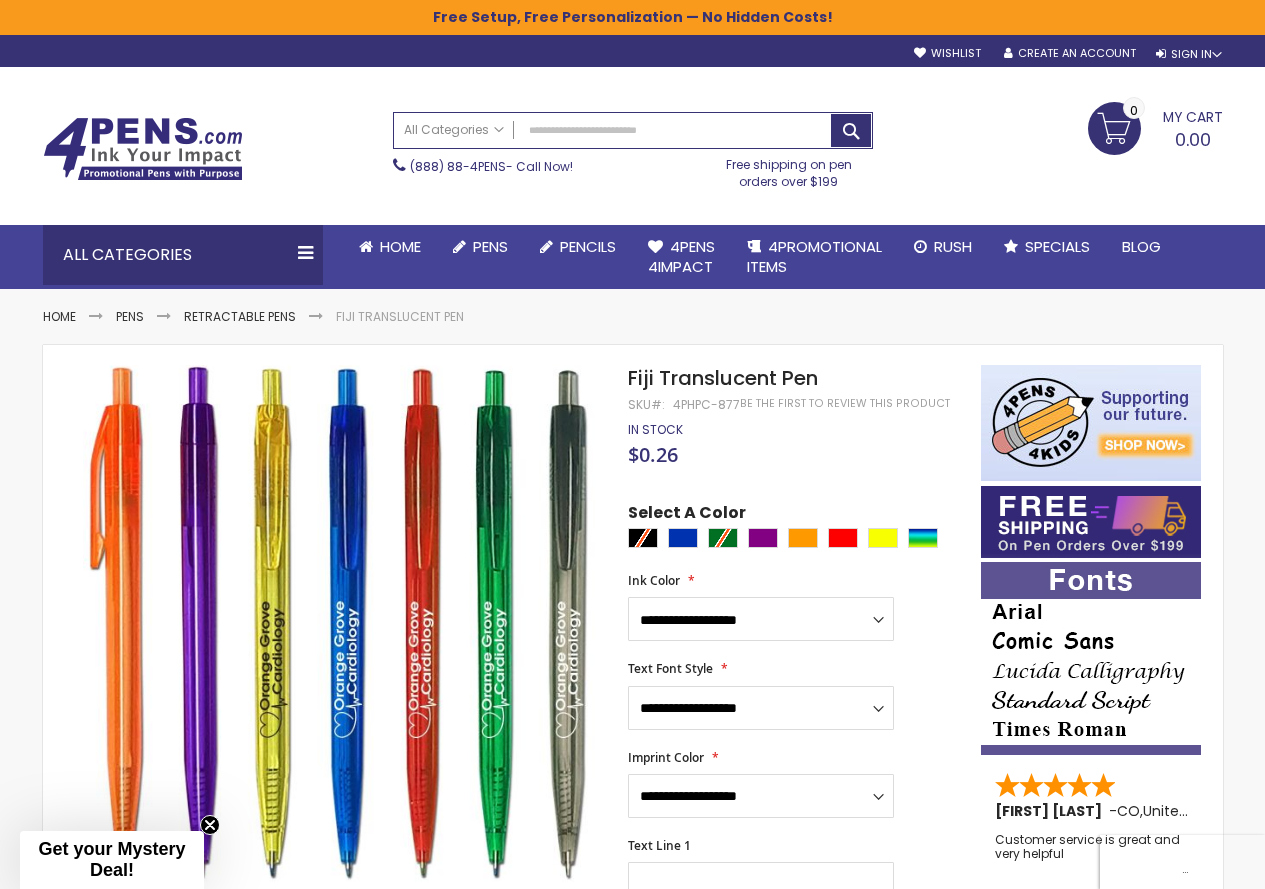drag, startPoint x: 633, startPoint y: 374, endPoint x: 852, endPoint y: 363, distance: 219.27608 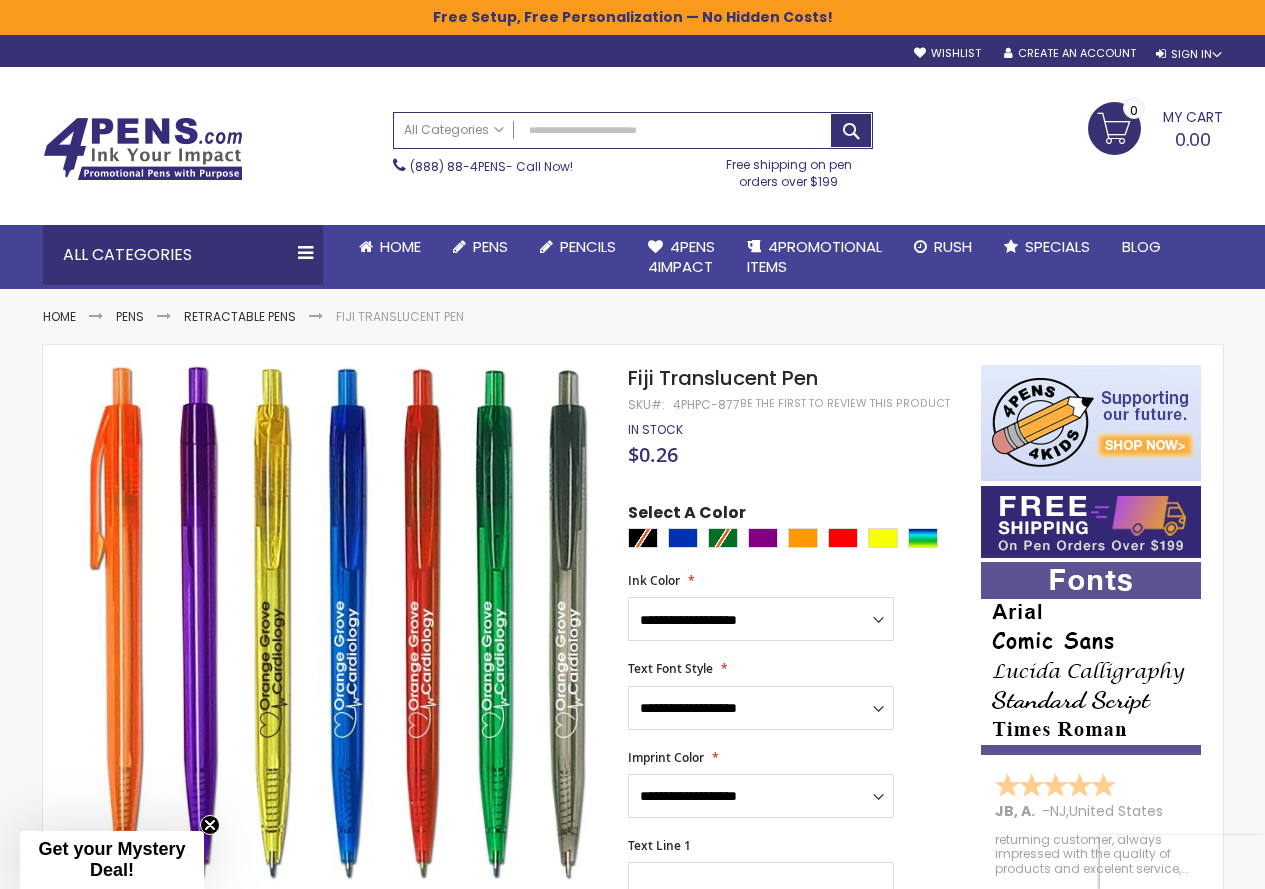click on "Fiji Translucent Pen" at bounding box center [723, 378] 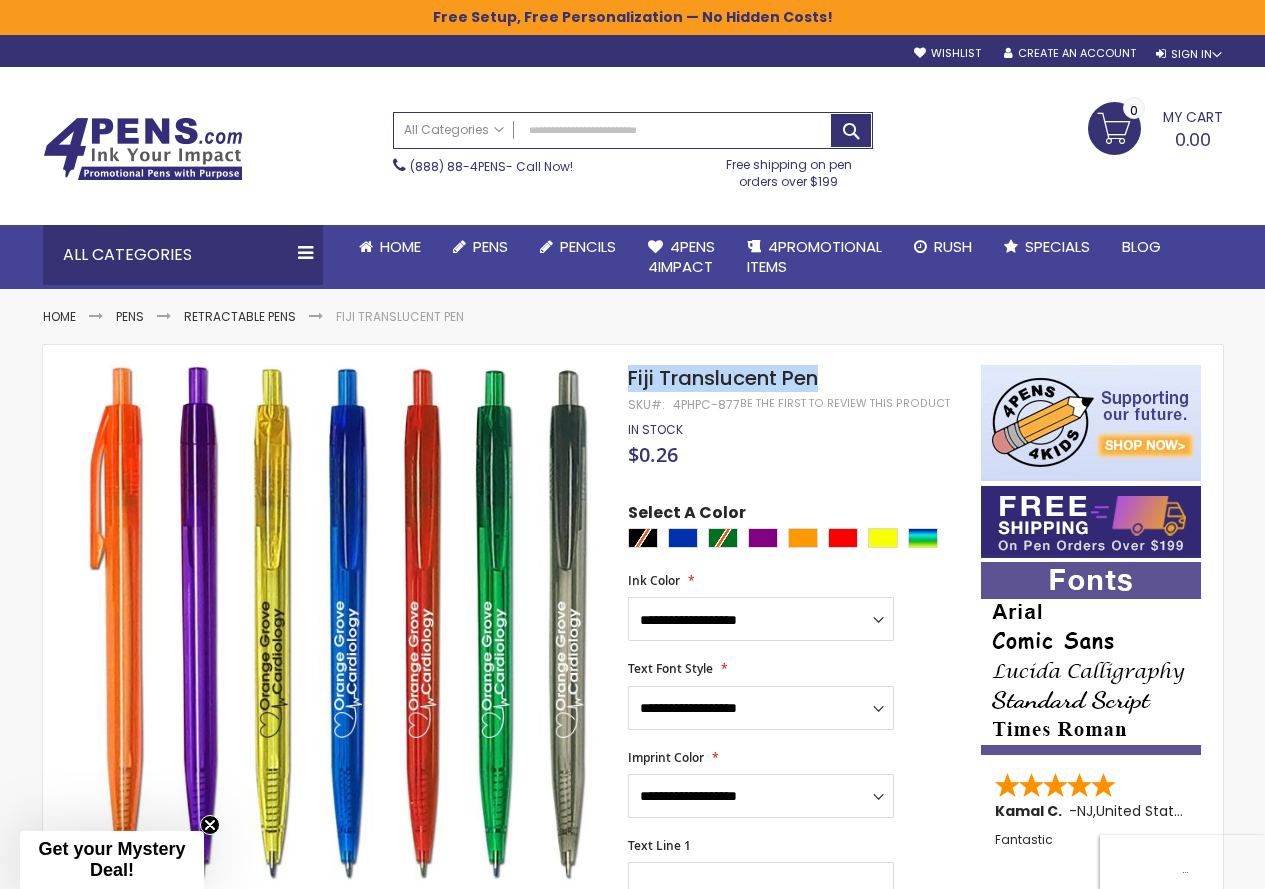 drag, startPoint x: 633, startPoint y: 375, endPoint x: 824, endPoint y: 375, distance: 191 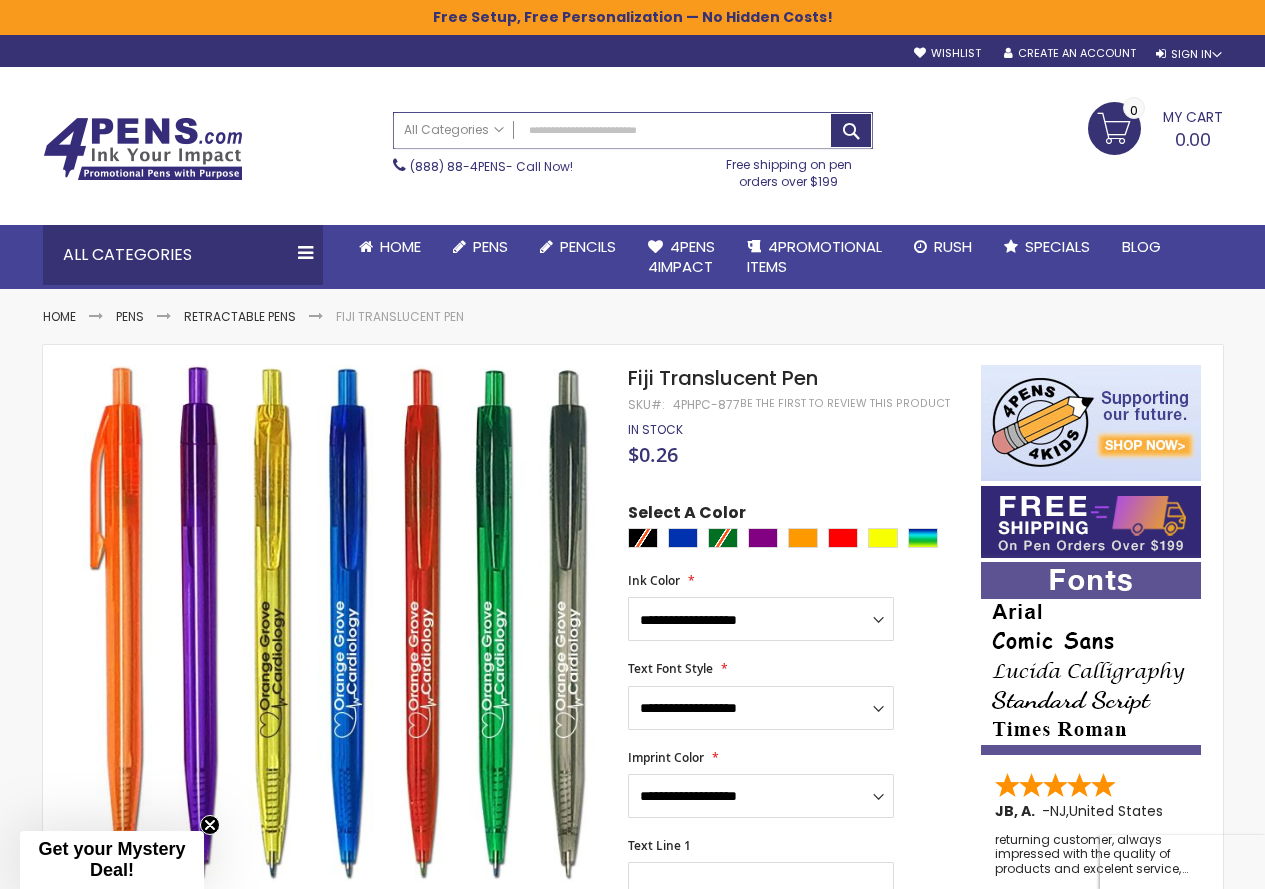 click on "Search" at bounding box center (633, 130) 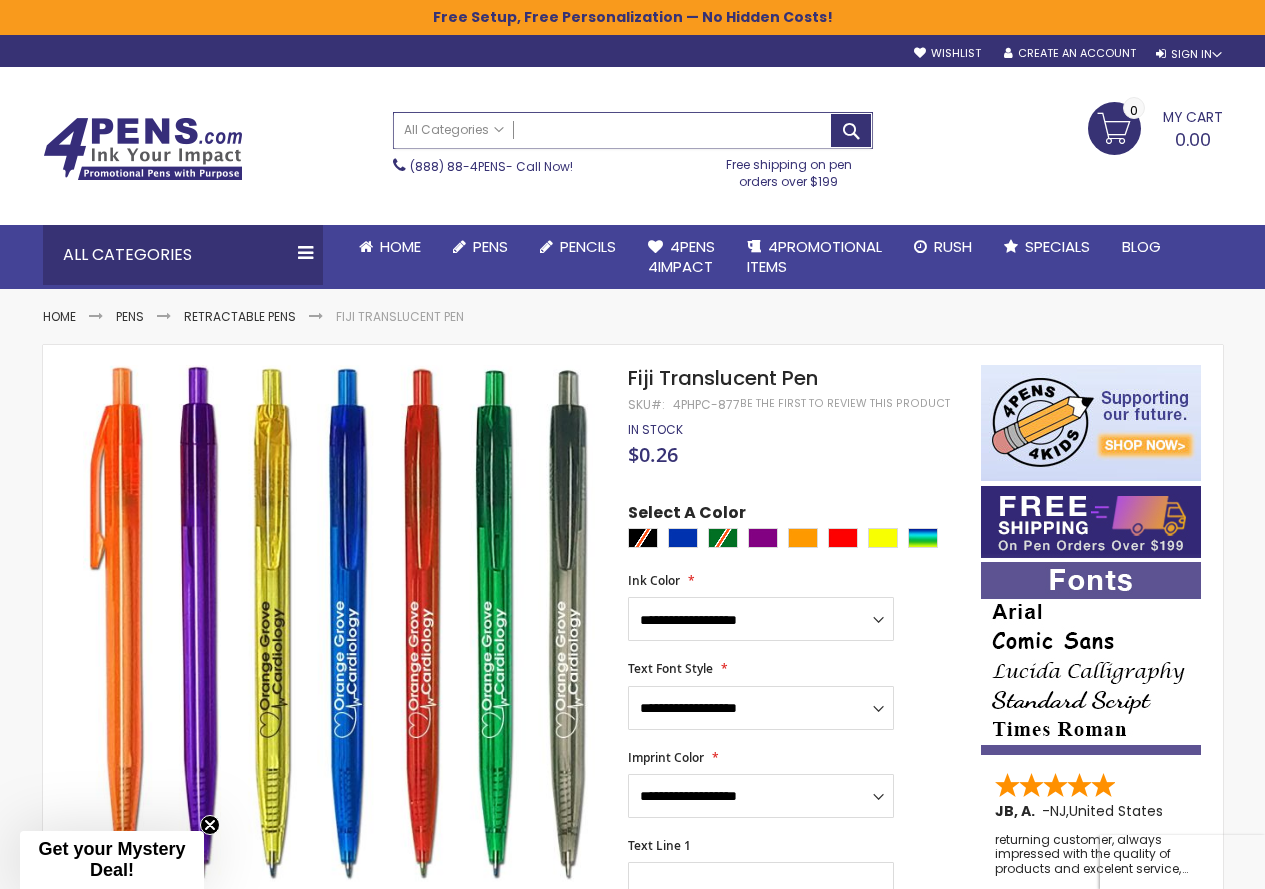 paste on "*********" 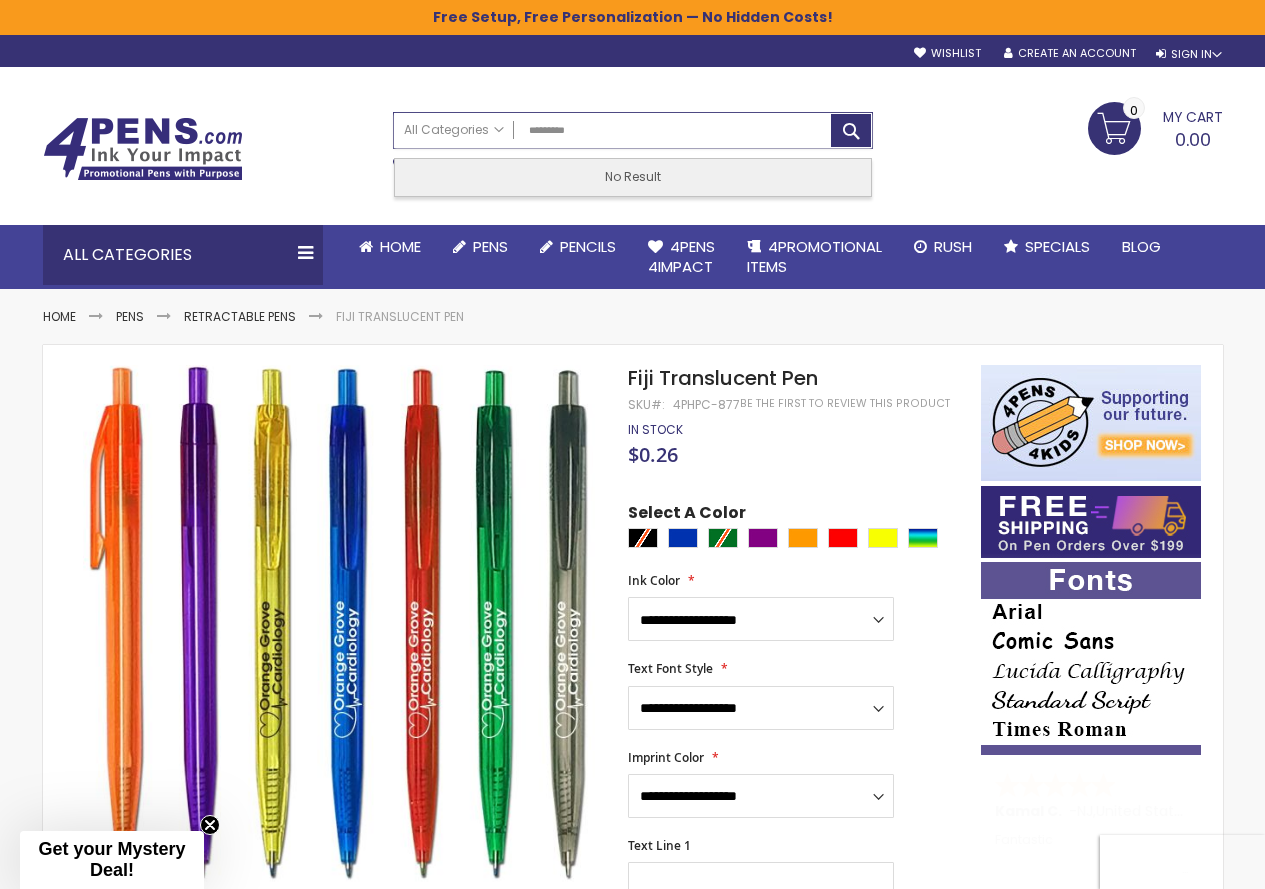 click on "*********" at bounding box center [633, 130] 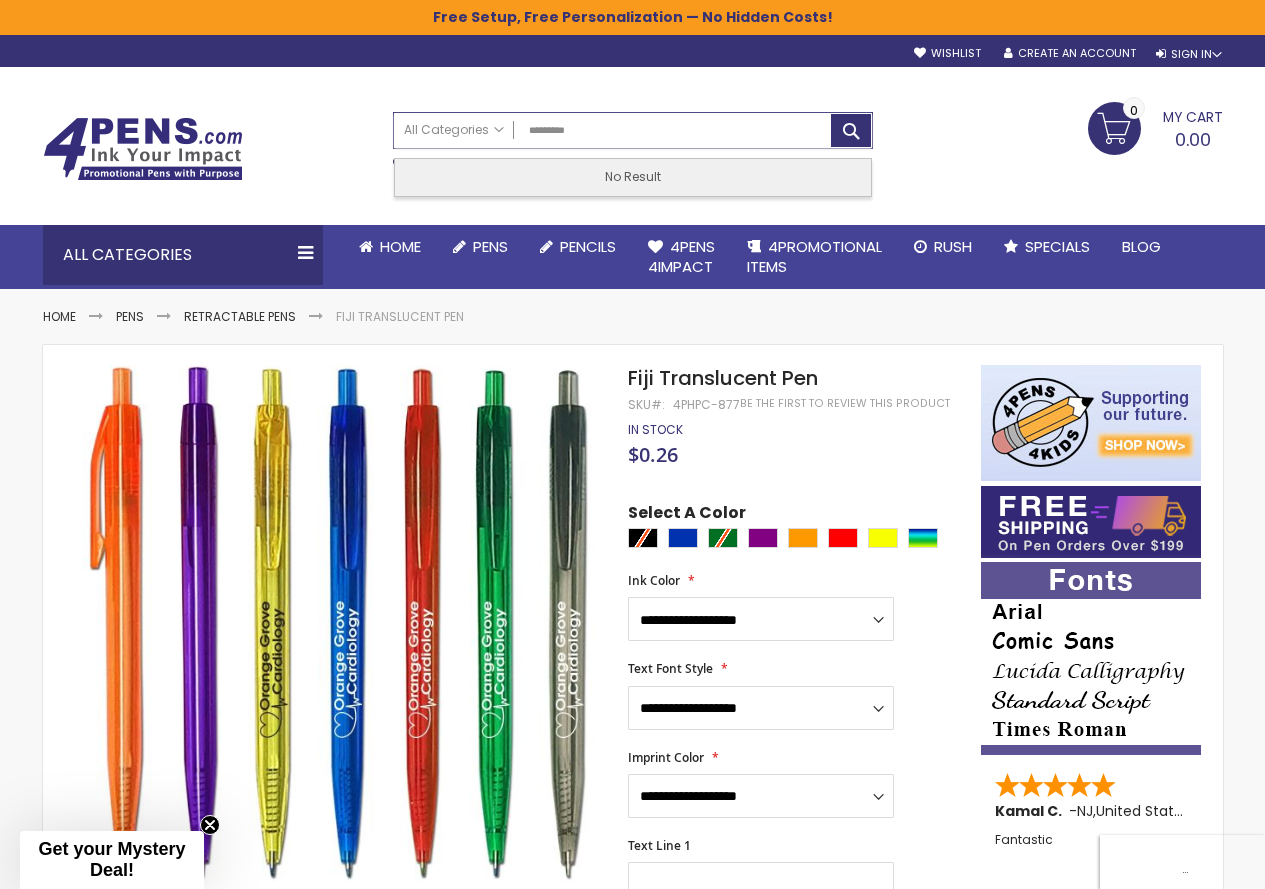 type on "**********" 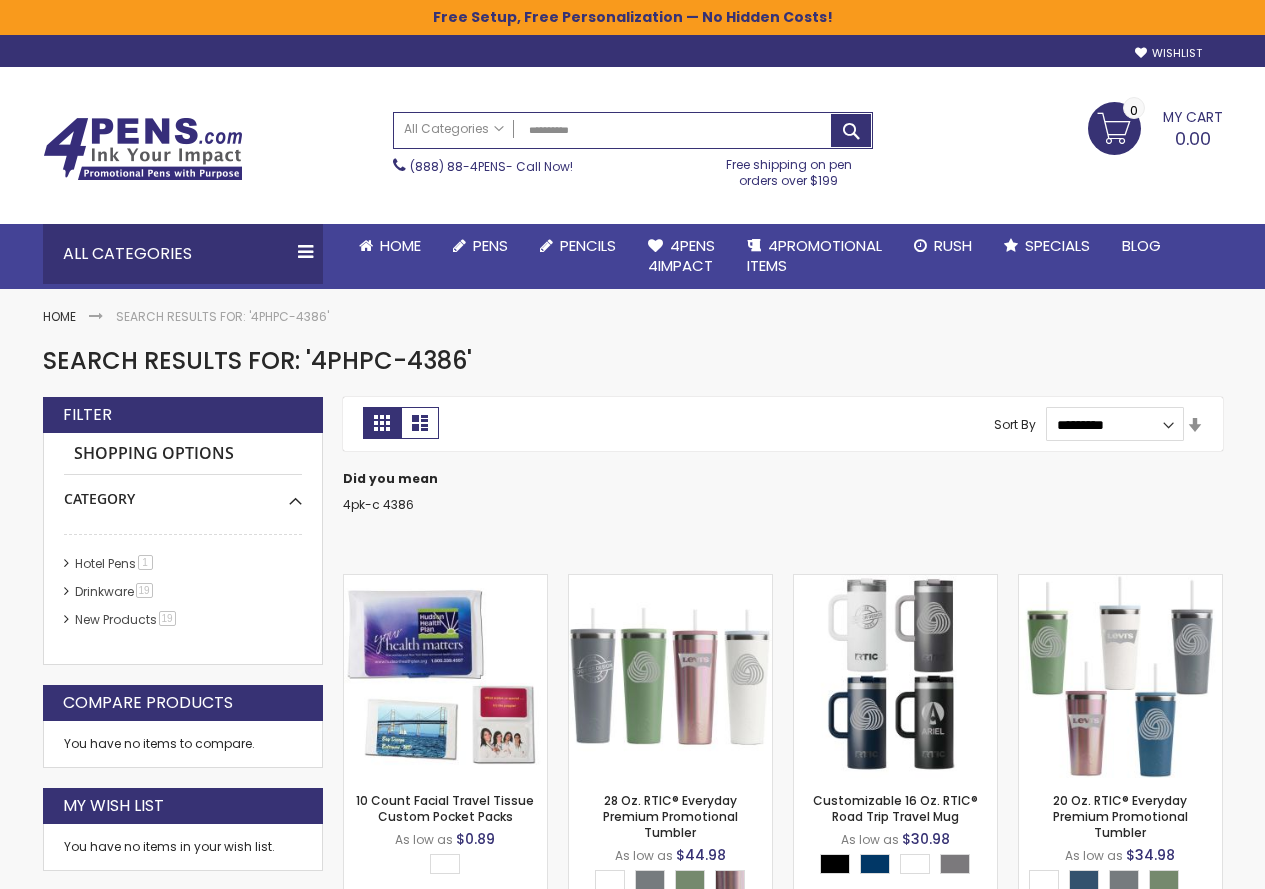 scroll, scrollTop: 0, scrollLeft: 0, axis: both 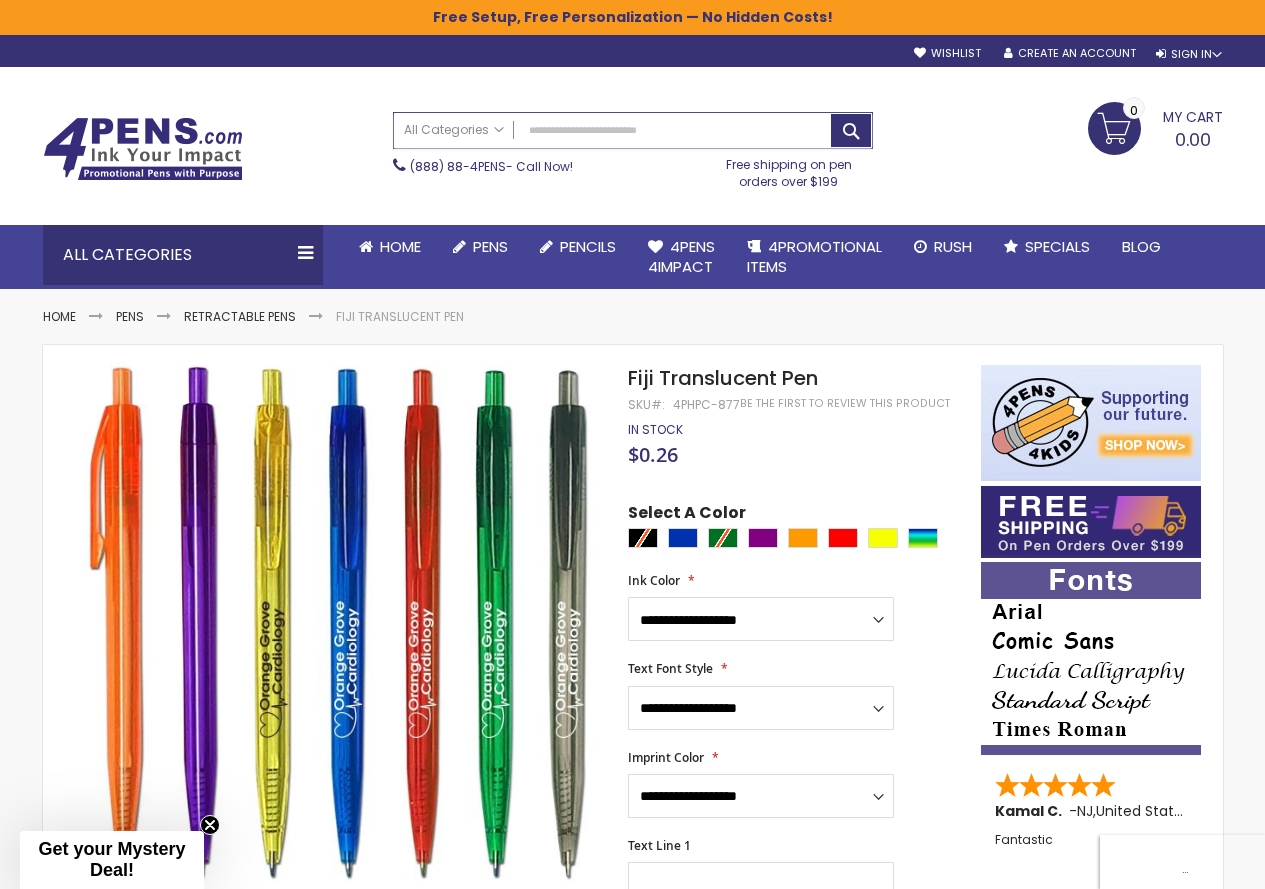 click on "Search" at bounding box center (633, 130) 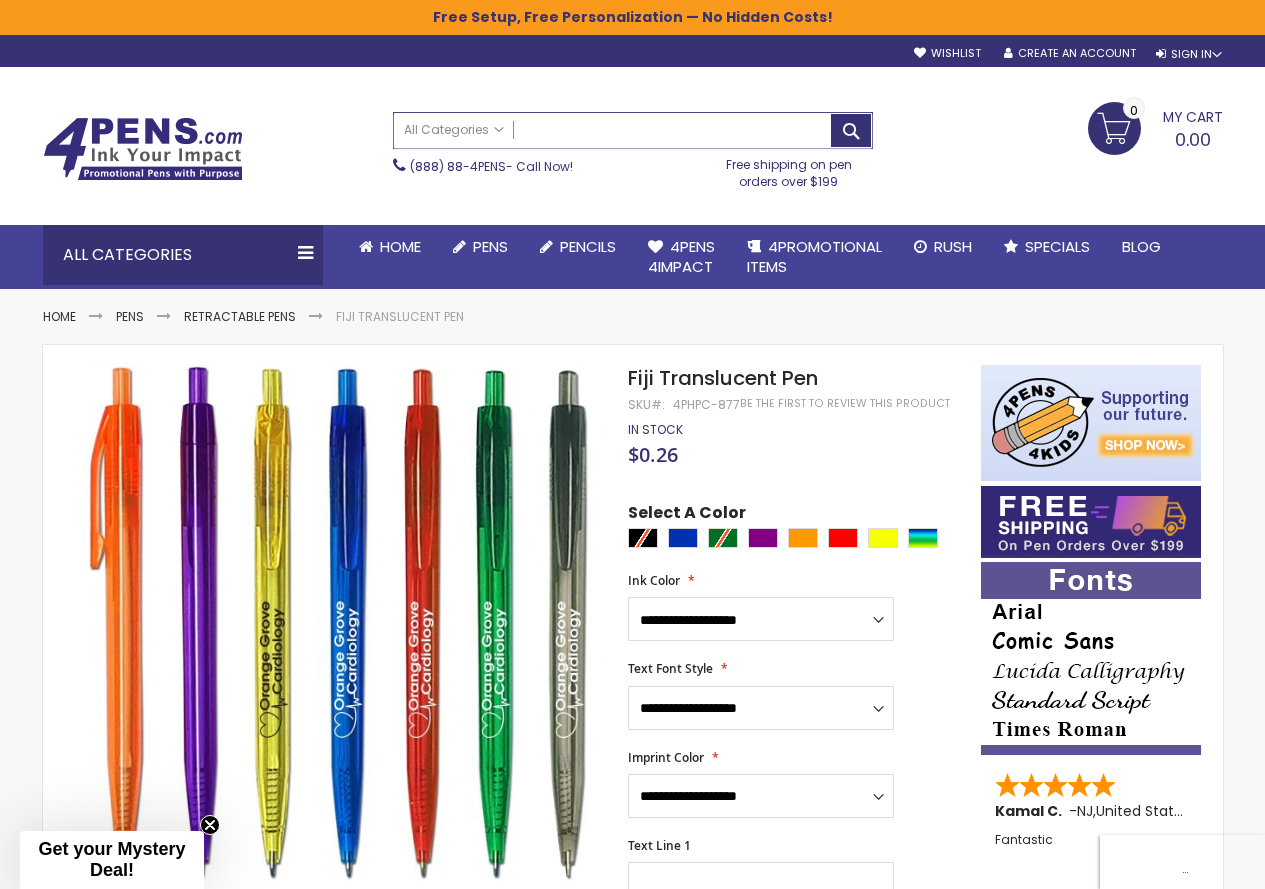 paste on "*********" 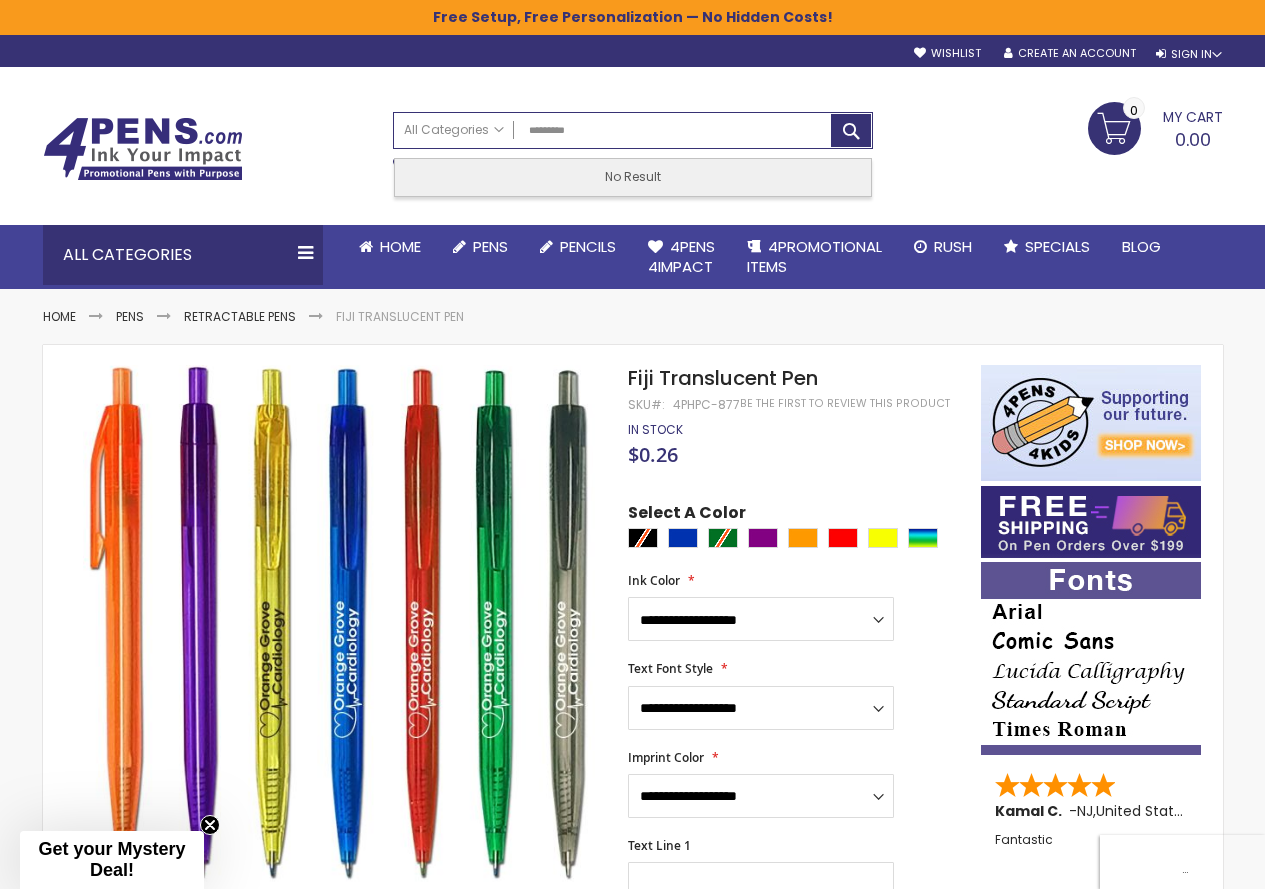 click on "*********" at bounding box center (633, 130) 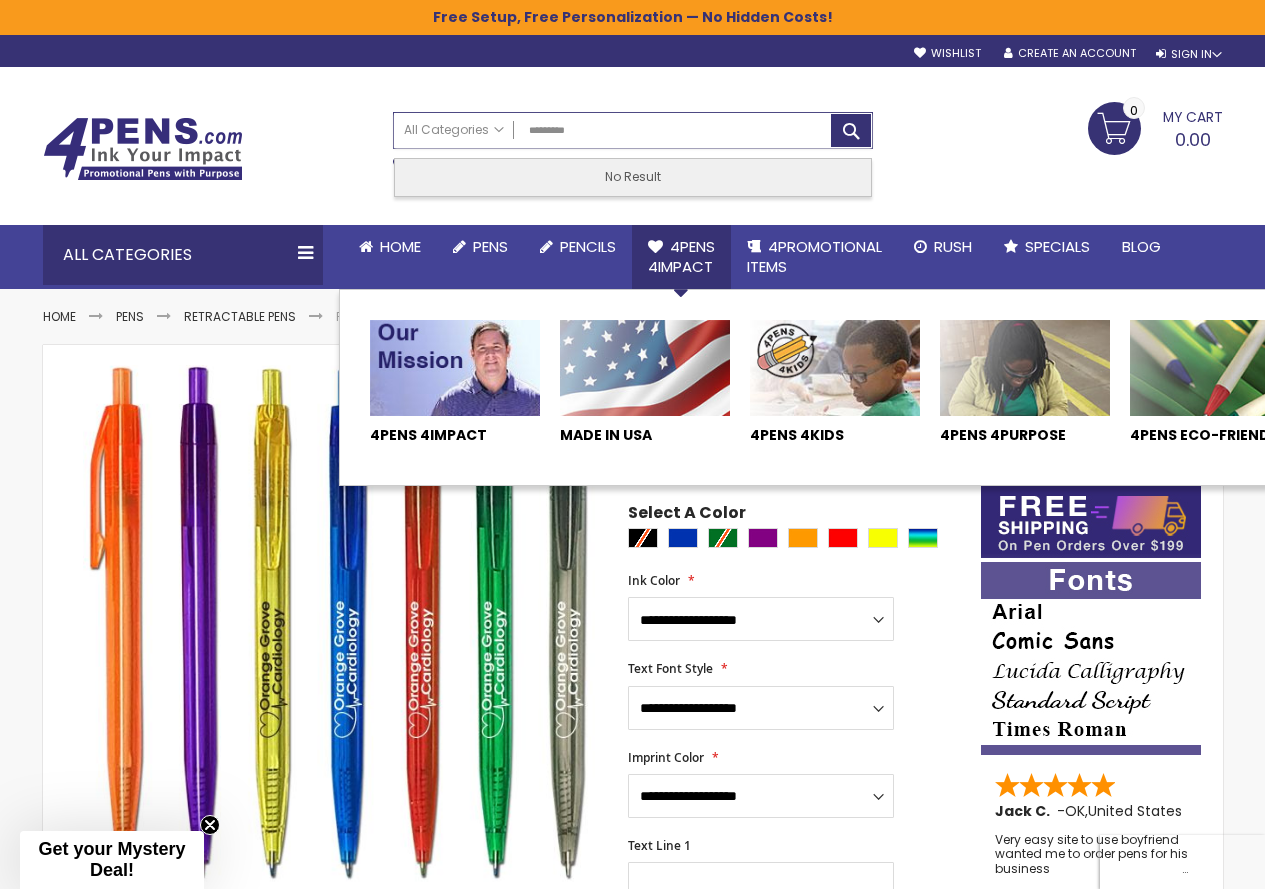 type on "**********" 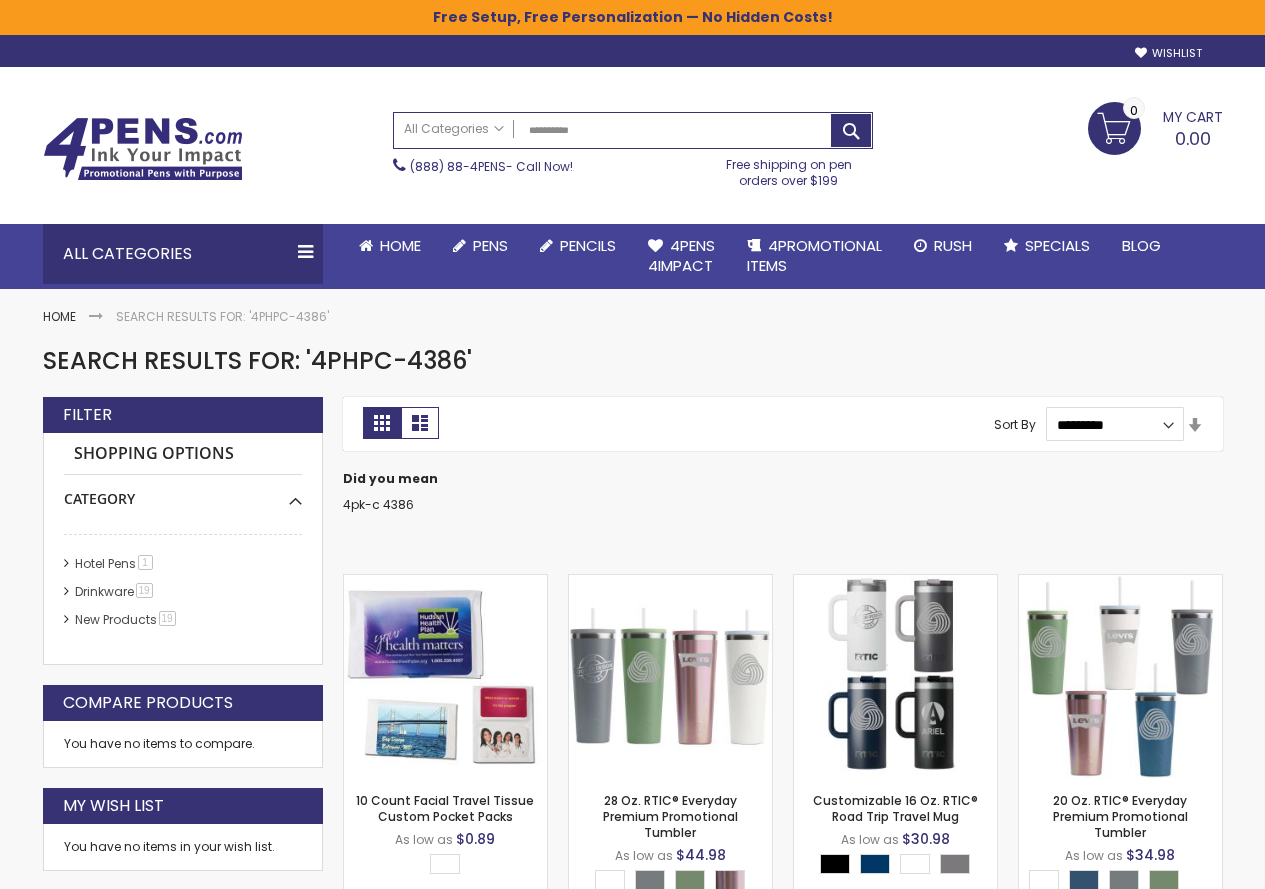 scroll, scrollTop: 0, scrollLeft: 0, axis: both 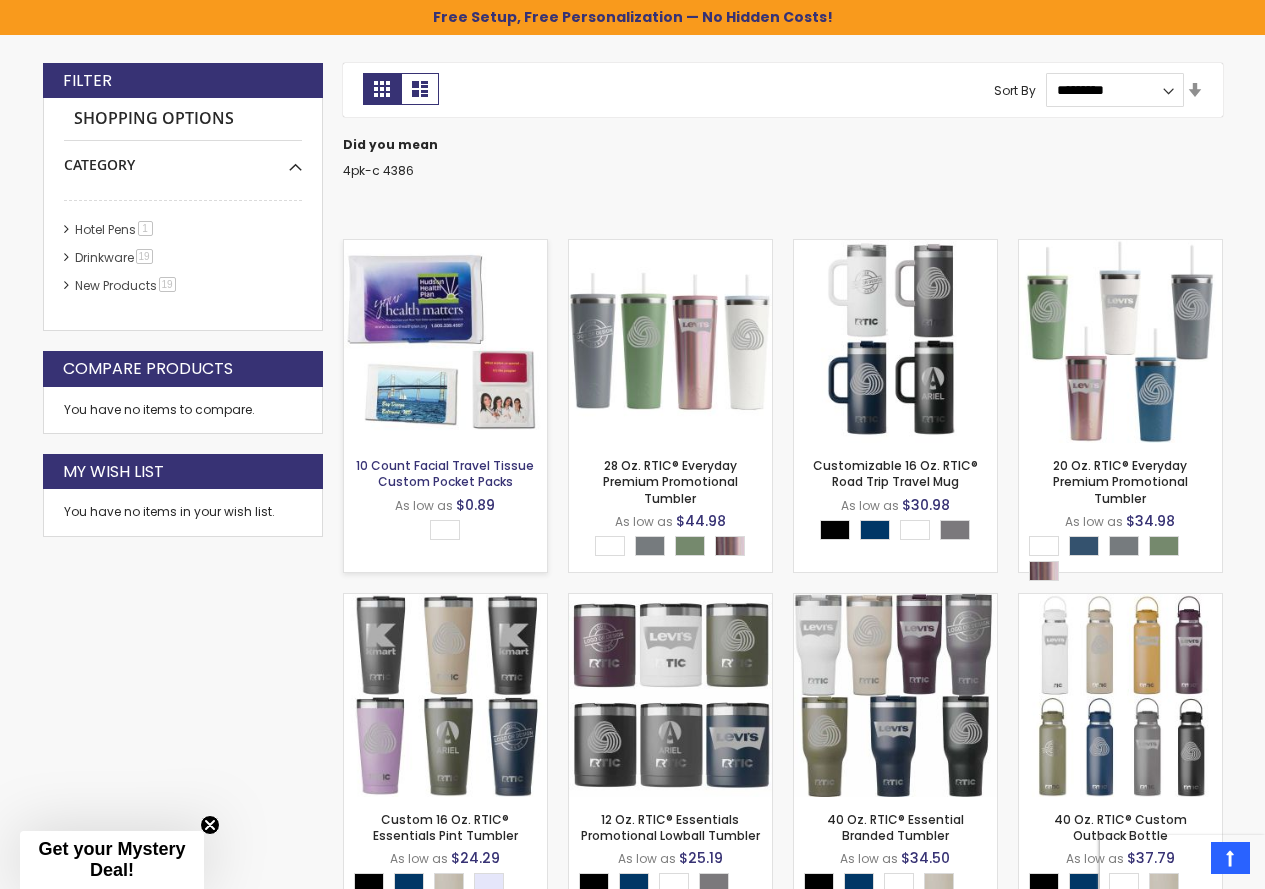 click on "10 Count Facial Travel Tissue Custom Pocket Packs" at bounding box center [445, 473] 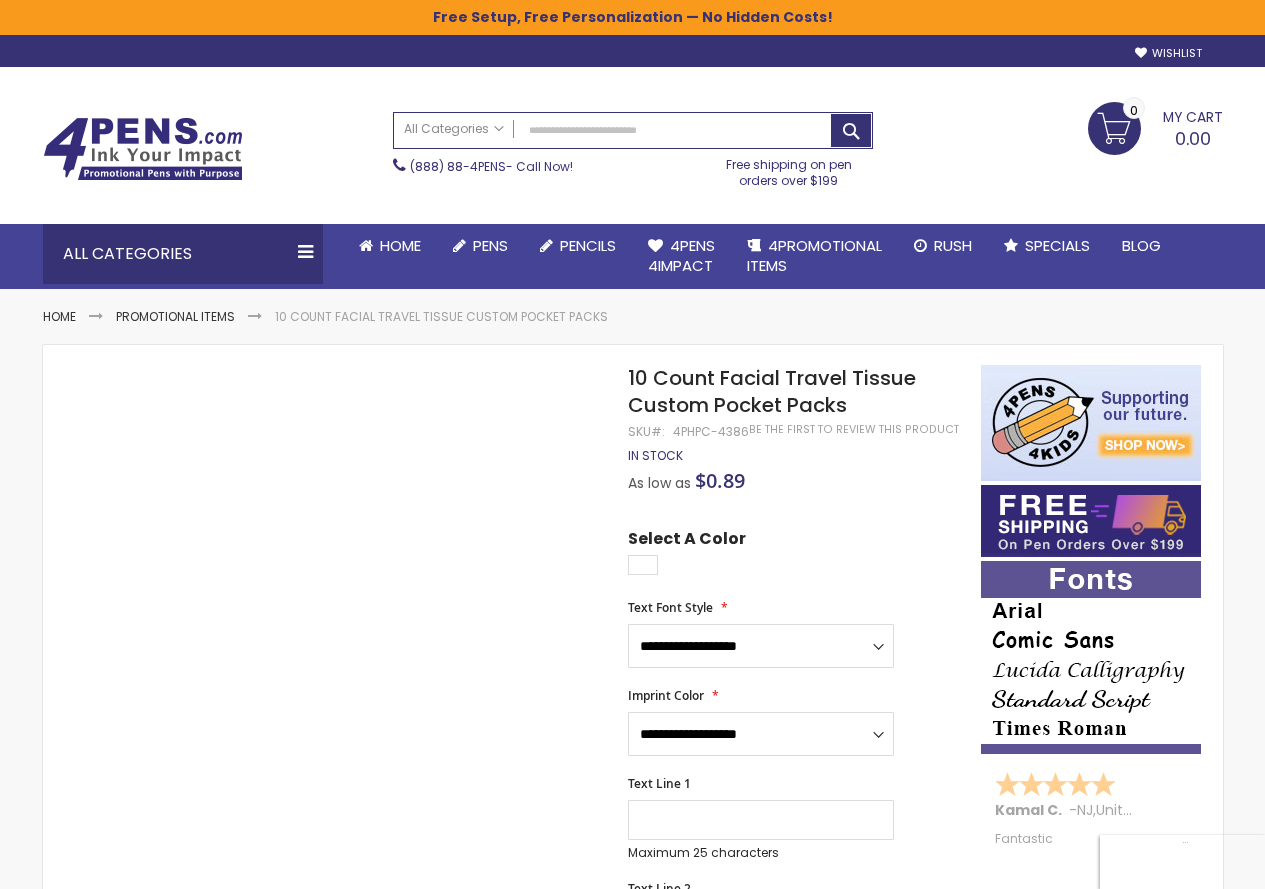 scroll, scrollTop: 0, scrollLeft: 0, axis: both 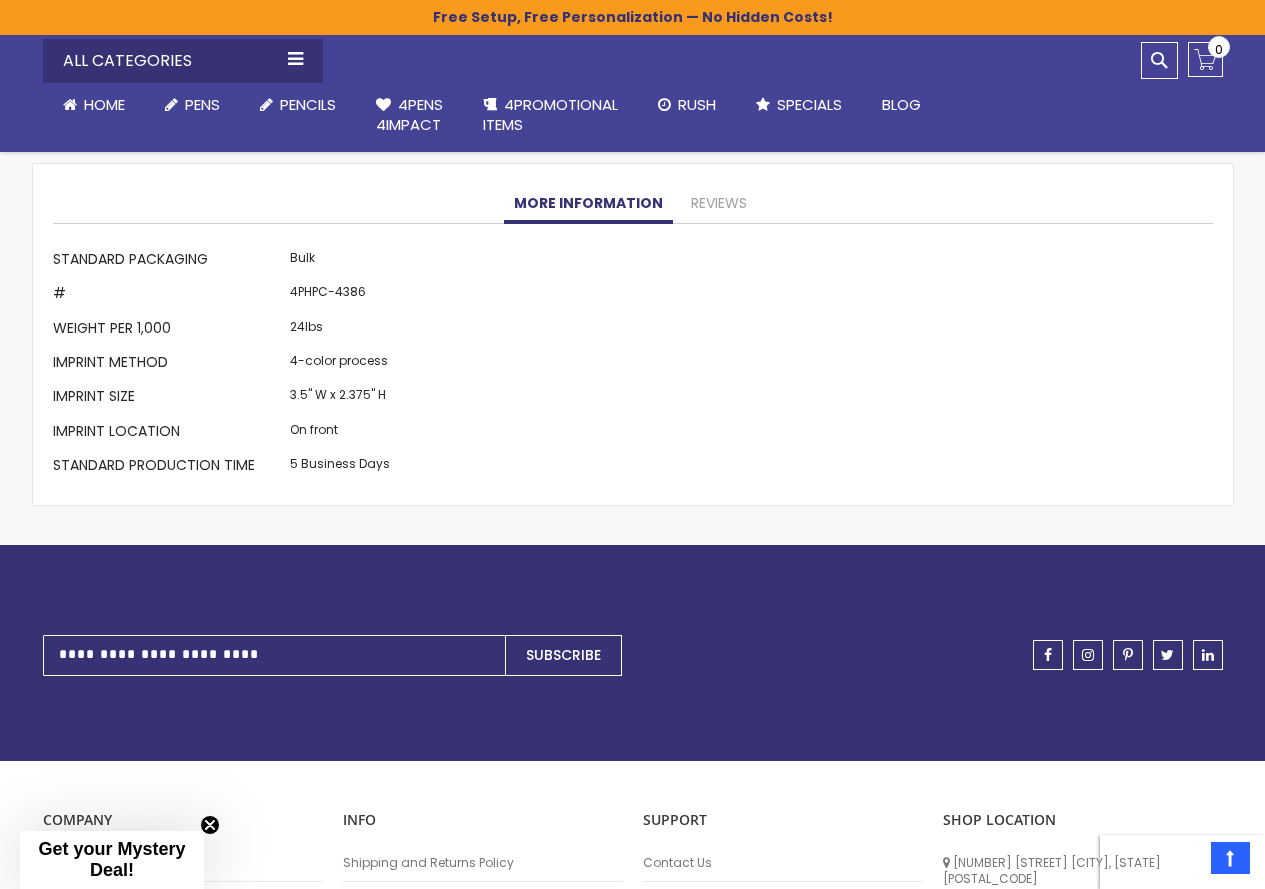 click on "More Information
Standard Packaging
Bulk
#
4PHPC-4386
Weight per 1,000
24lbs
Imprint Method
4-color process
Imprint Size
3.5" W x 2.375" H
Imprint Location
On front
Standard Production Time
5 Business Days" at bounding box center (633, 364) 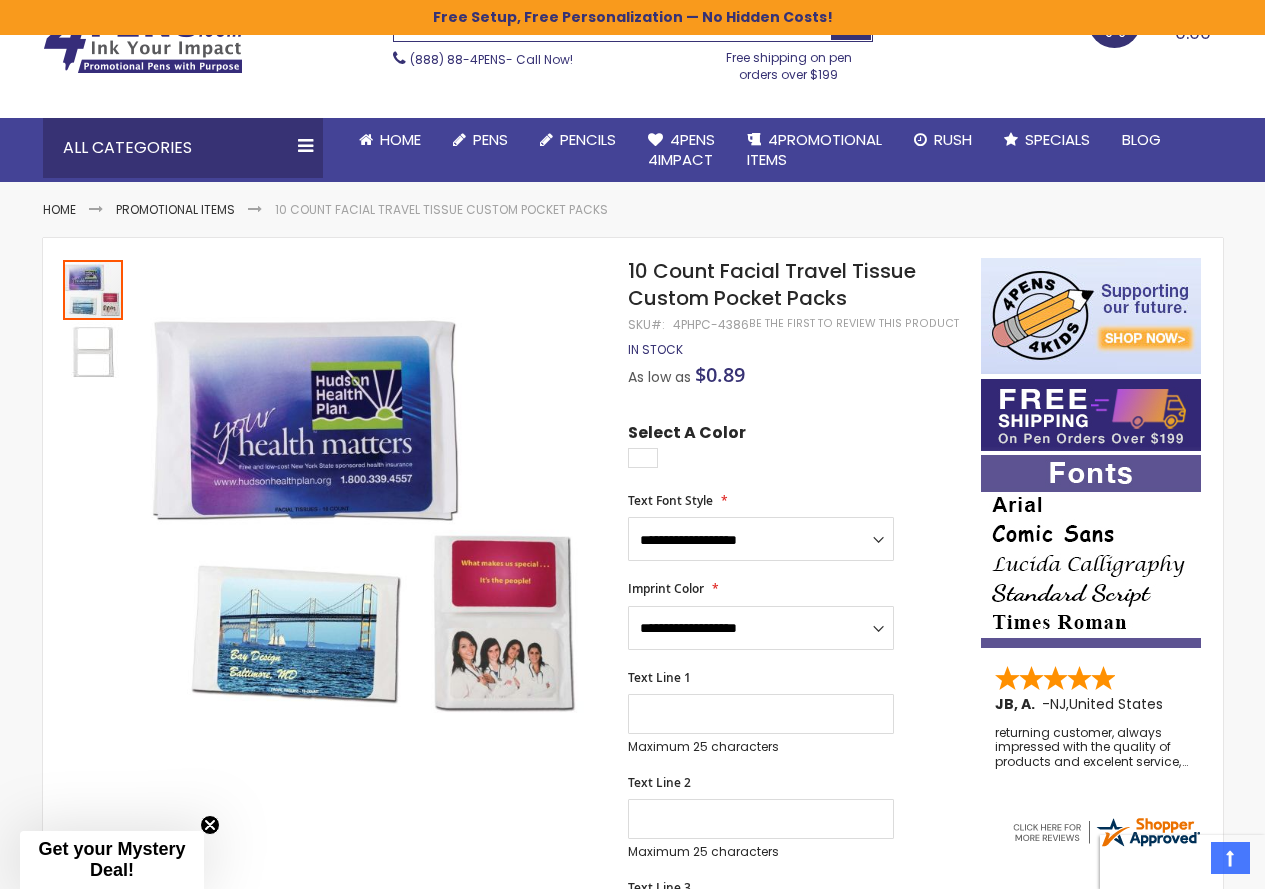 scroll, scrollTop: 0, scrollLeft: 0, axis: both 